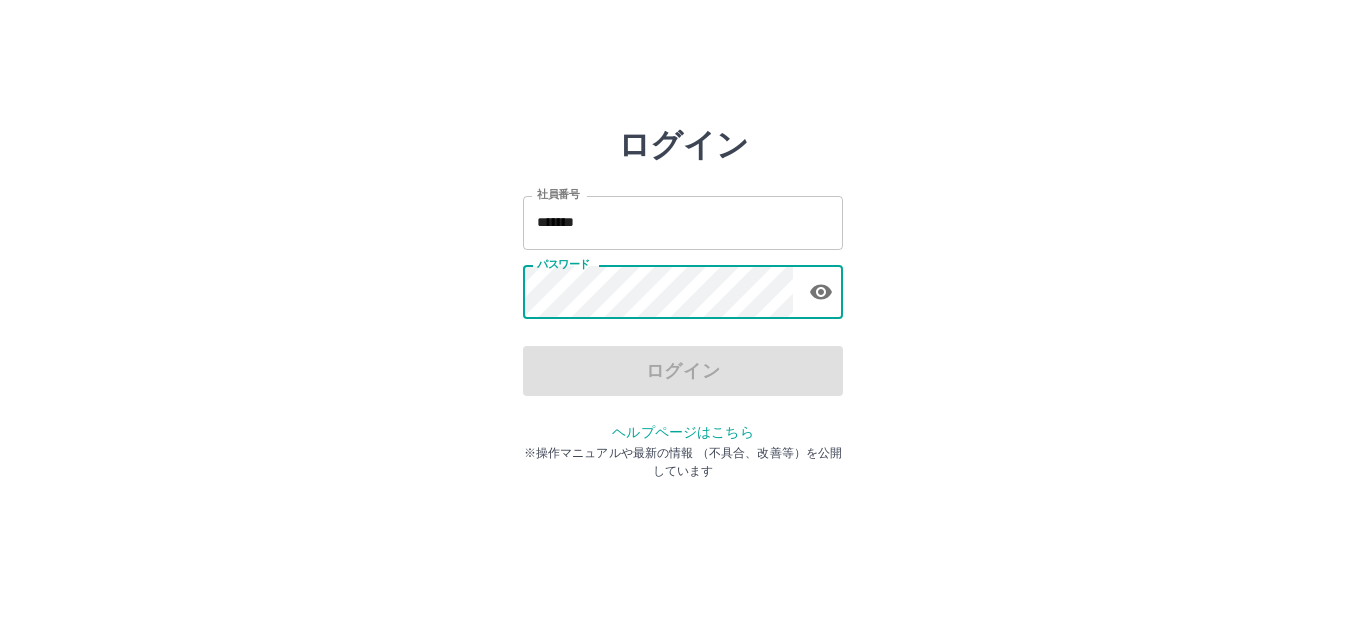 scroll, scrollTop: 0, scrollLeft: 0, axis: both 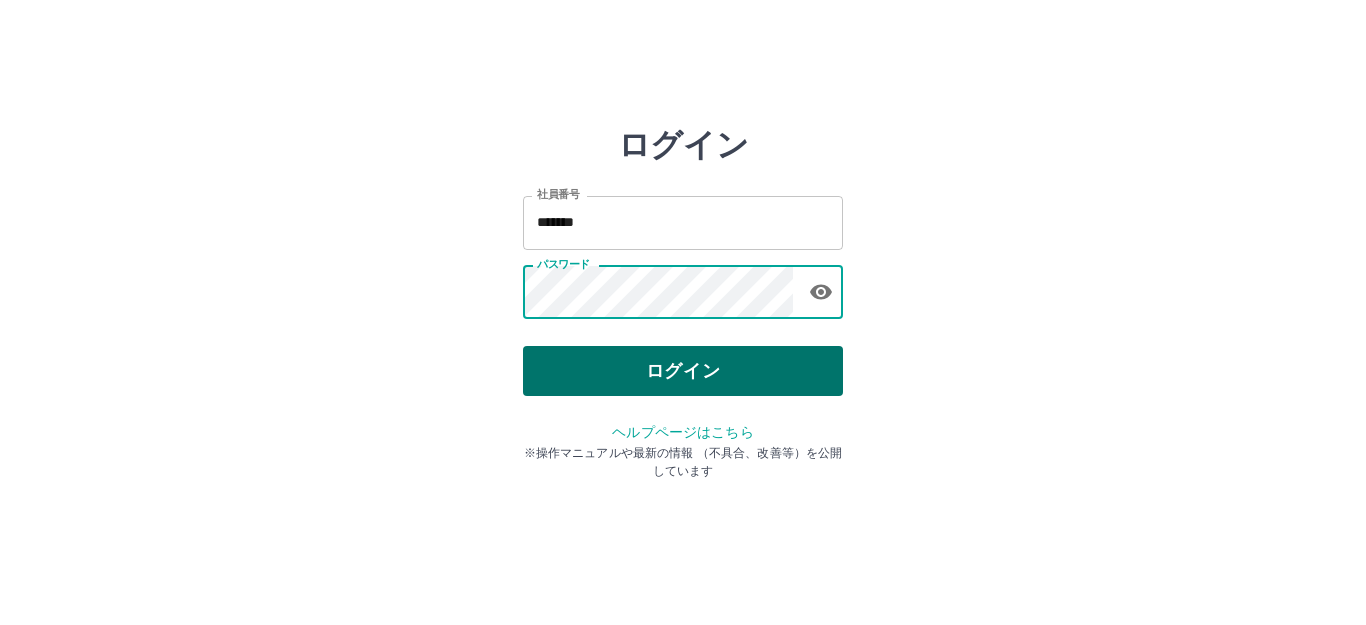 click on "ログイン" at bounding box center (683, 371) 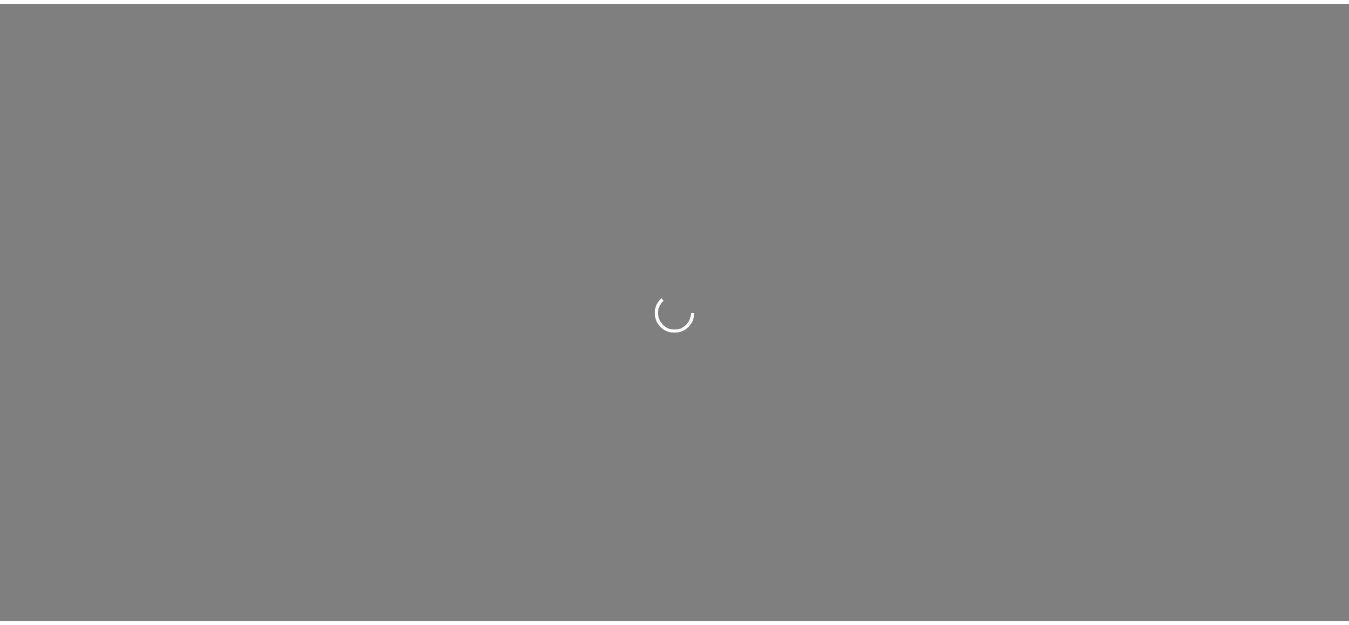 scroll, scrollTop: 0, scrollLeft: 0, axis: both 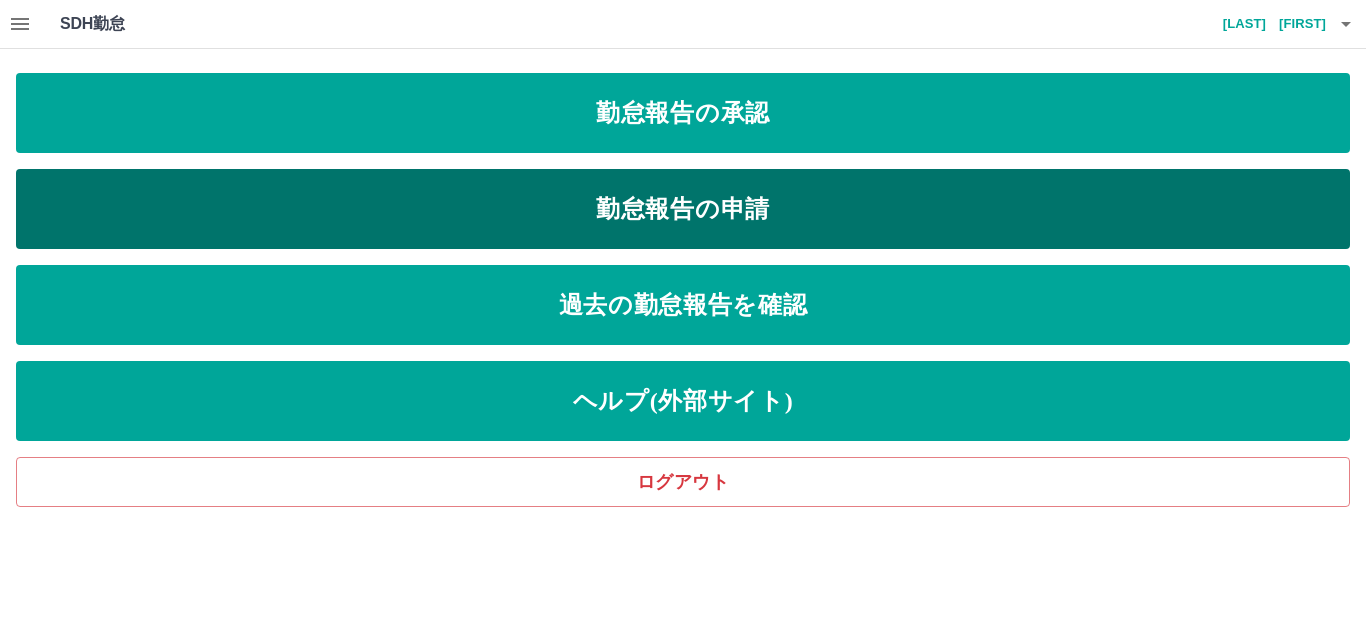 click on "勤怠報告の申請" at bounding box center (683, 209) 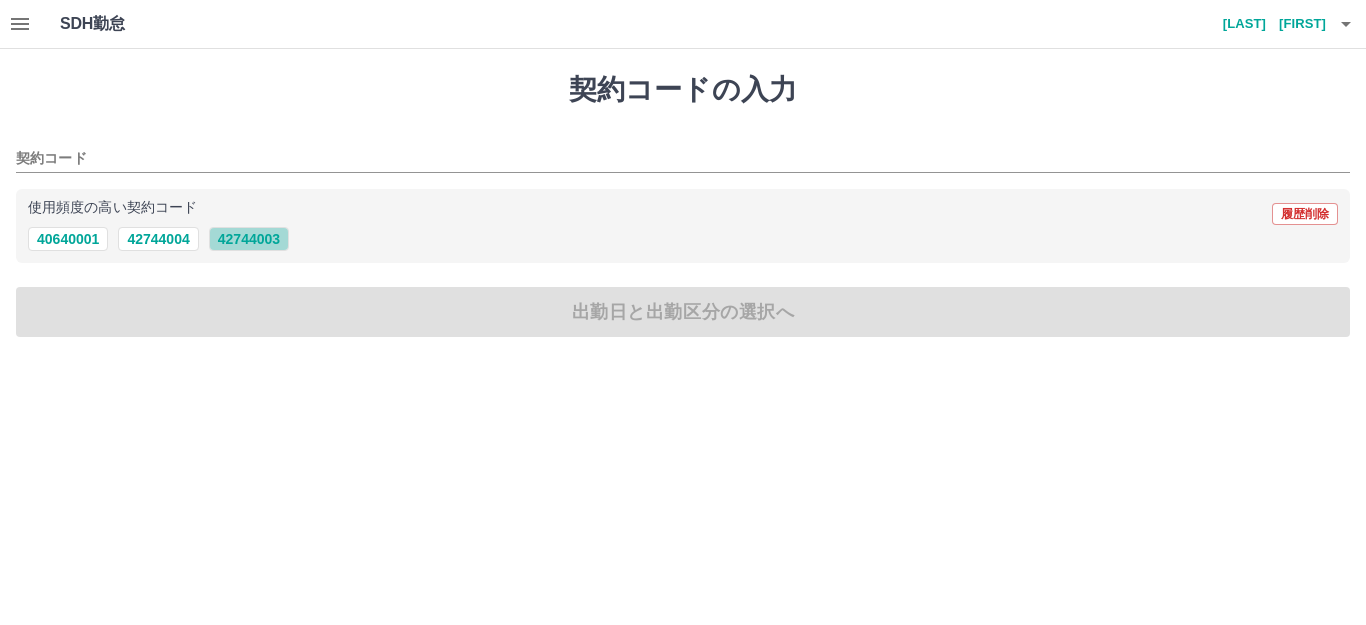 click on "42744003" at bounding box center (249, 239) 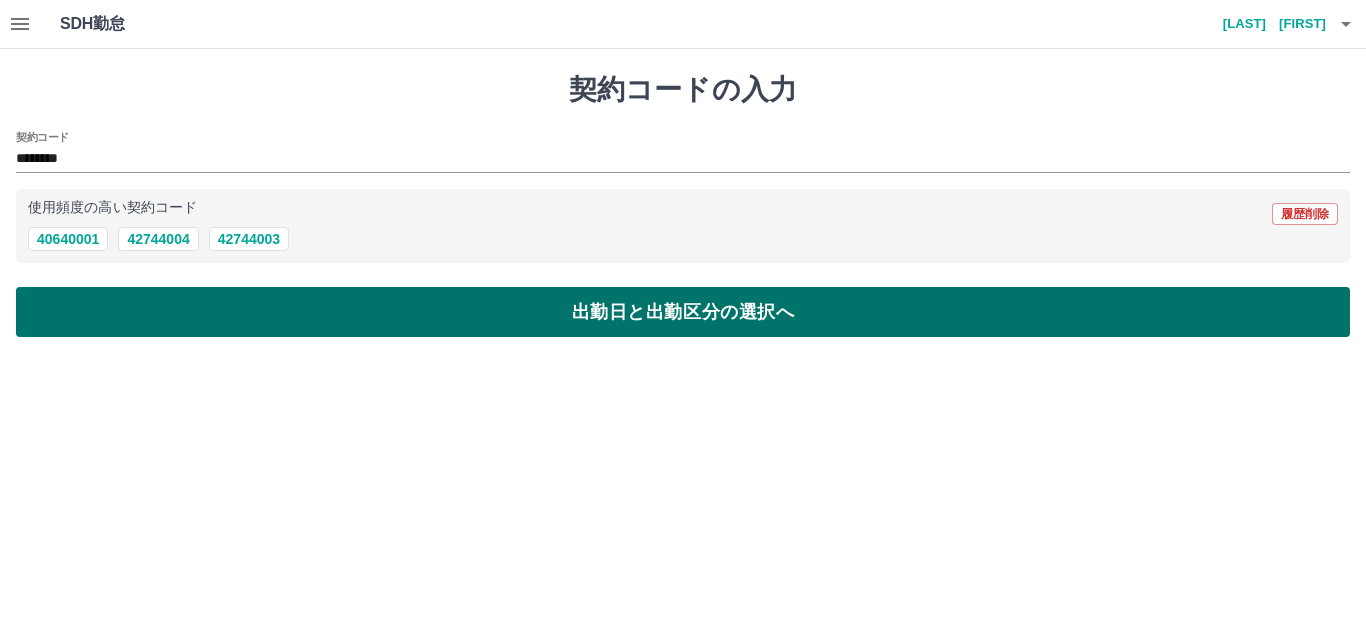 click on "出勤日と出勤区分の選択へ" at bounding box center [683, 312] 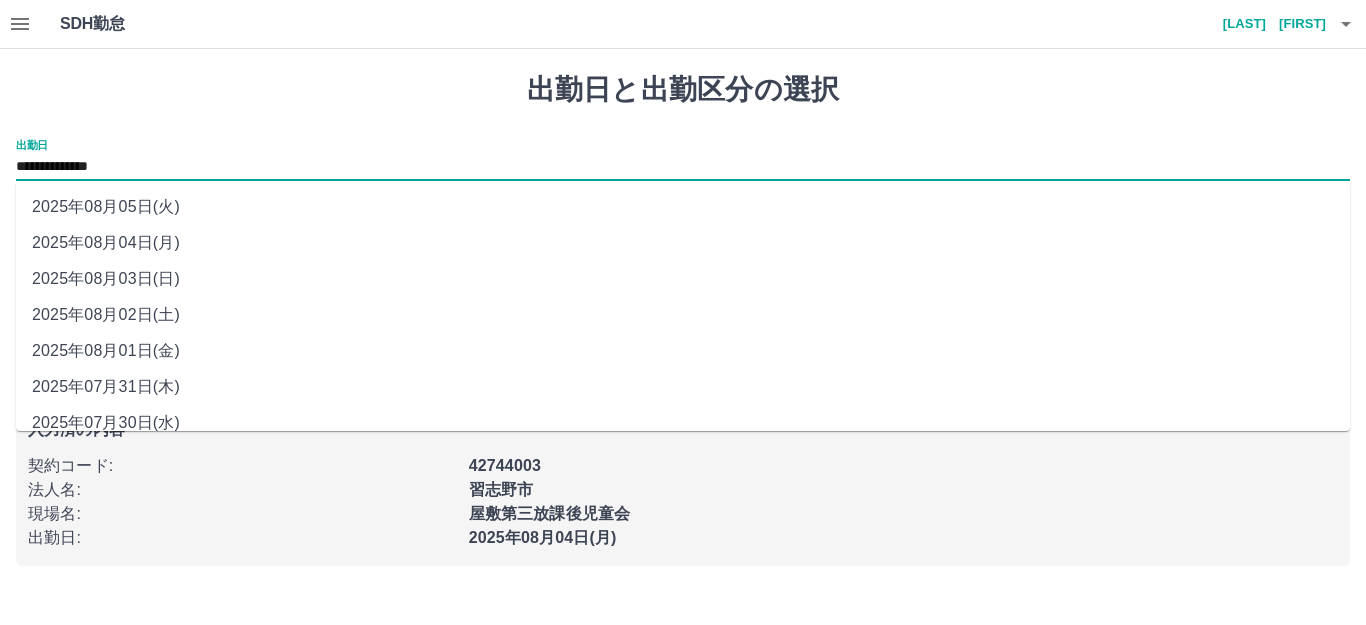 click on "**********" at bounding box center (683, 167) 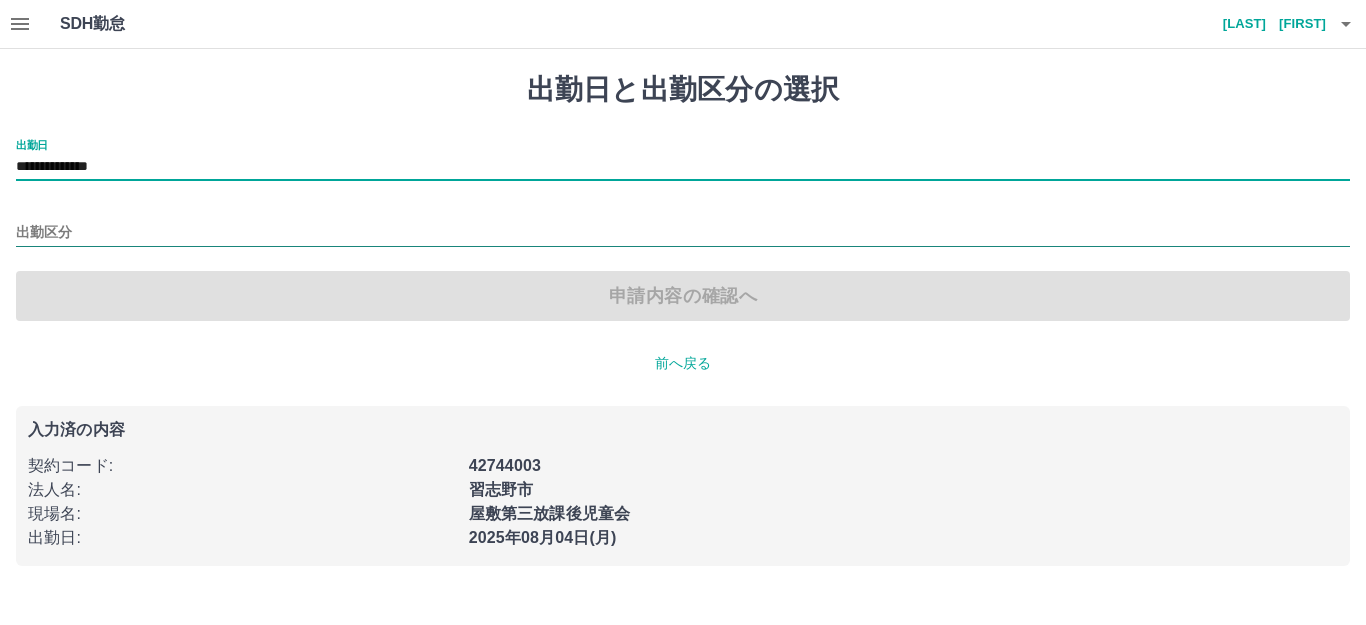 click on "出勤区分" at bounding box center (683, 233) 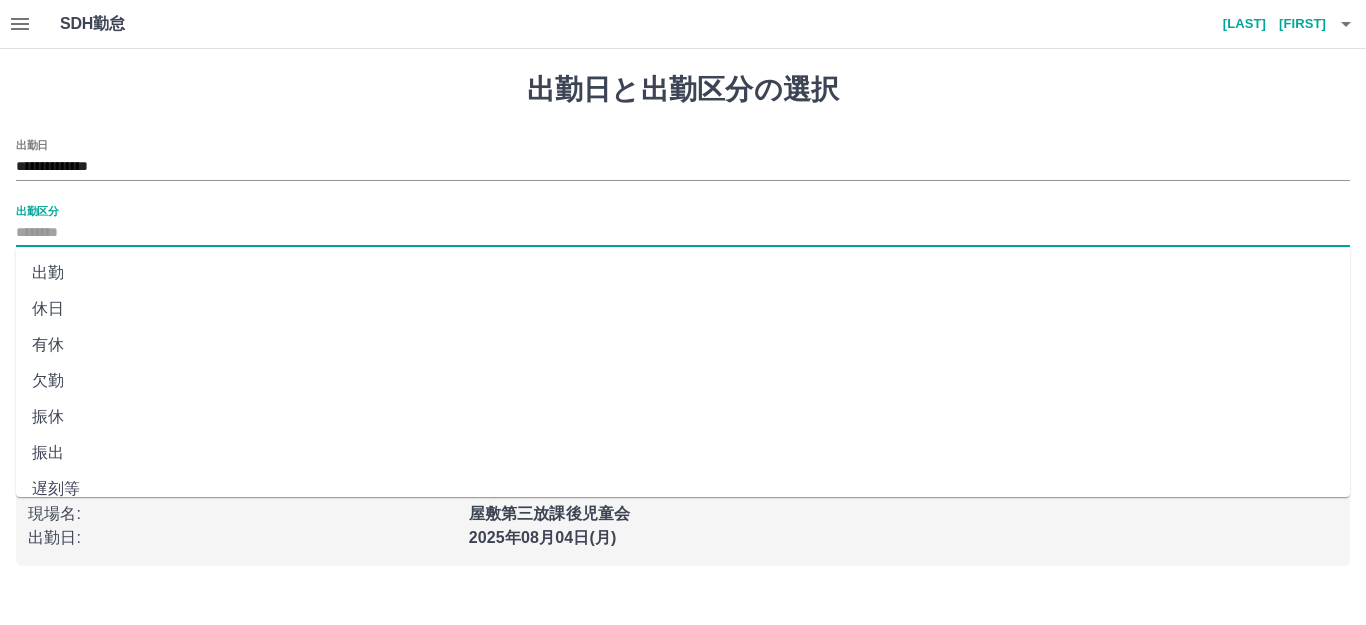 click on "出勤" at bounding box center [683, 273] 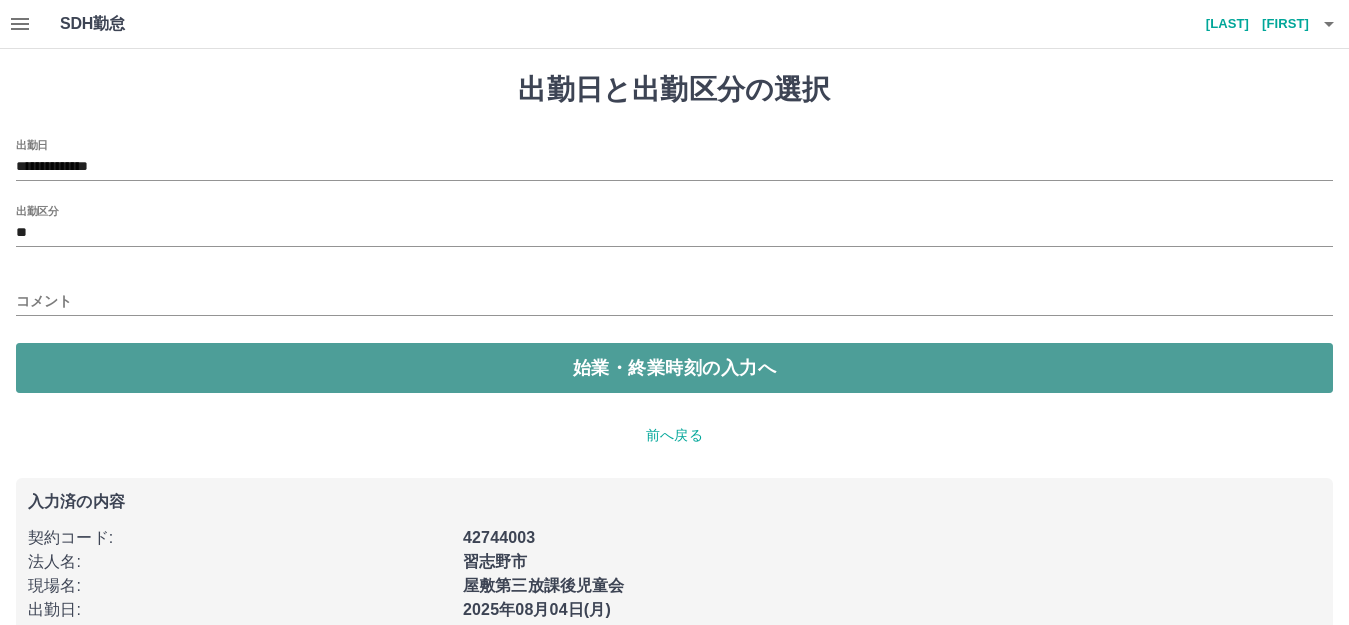 click on "始業・終業時刻の入力へ" at bounding box center [674, 368] 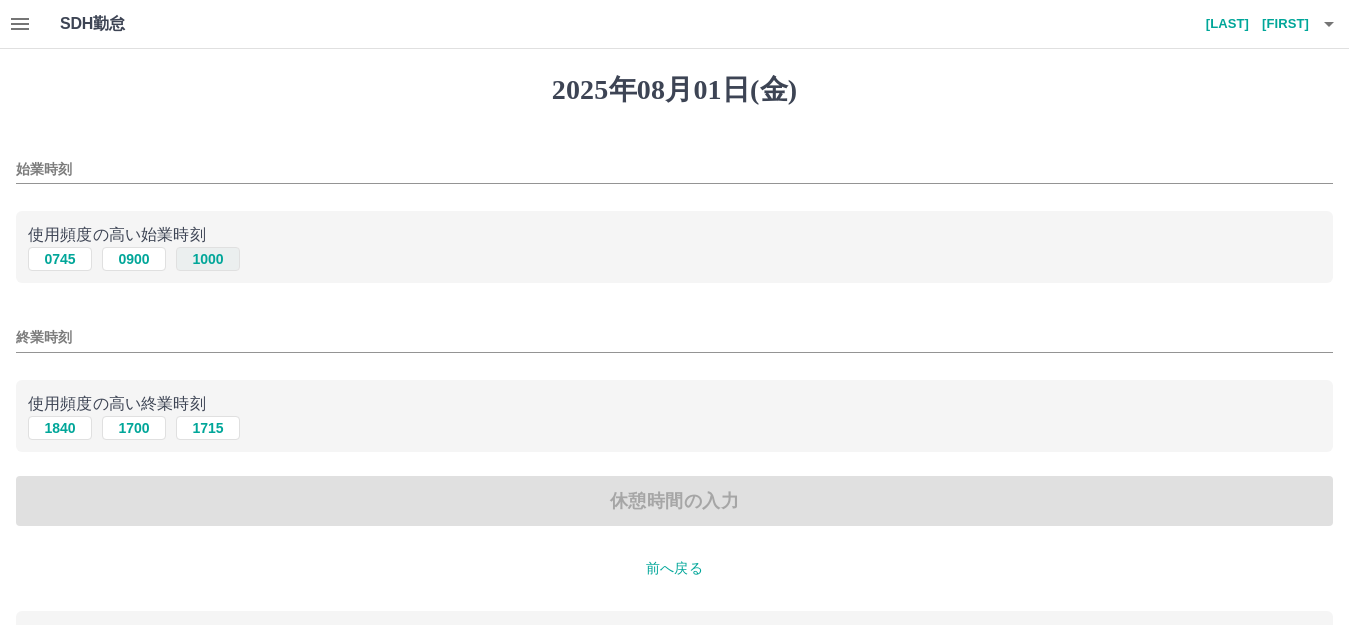 click on "1000" at bounding box center (208, 259) 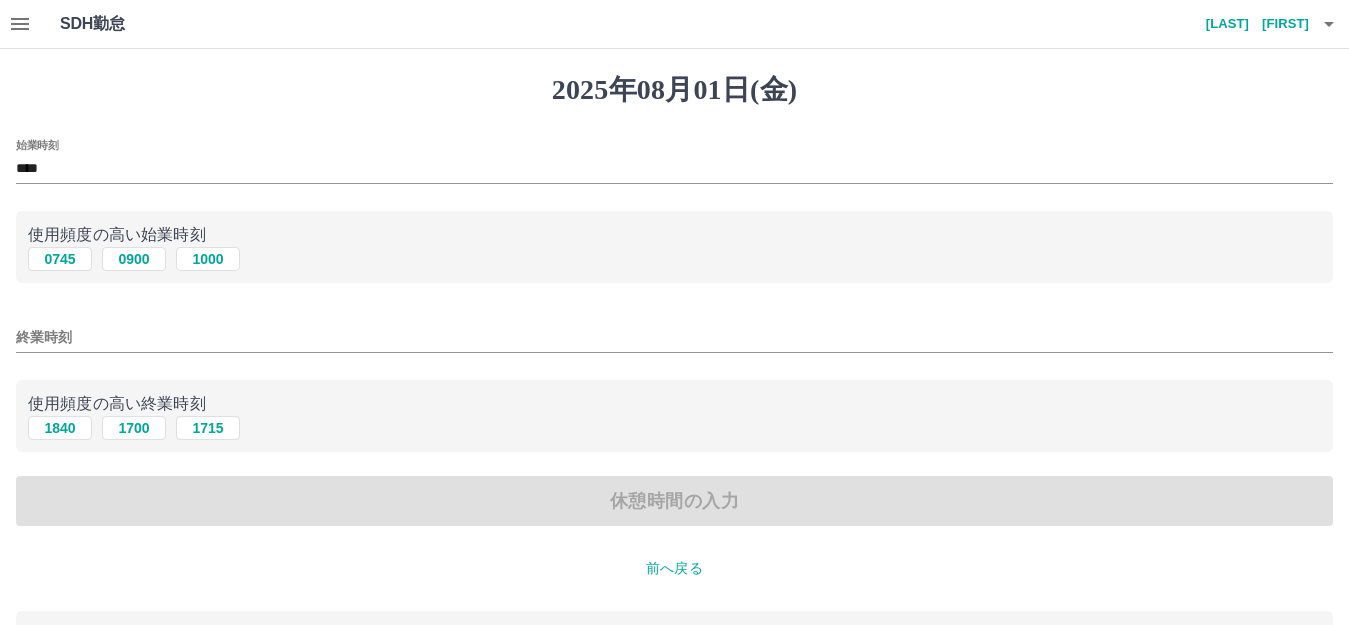 click on "終業時刻" at bounding box center [674, 337] 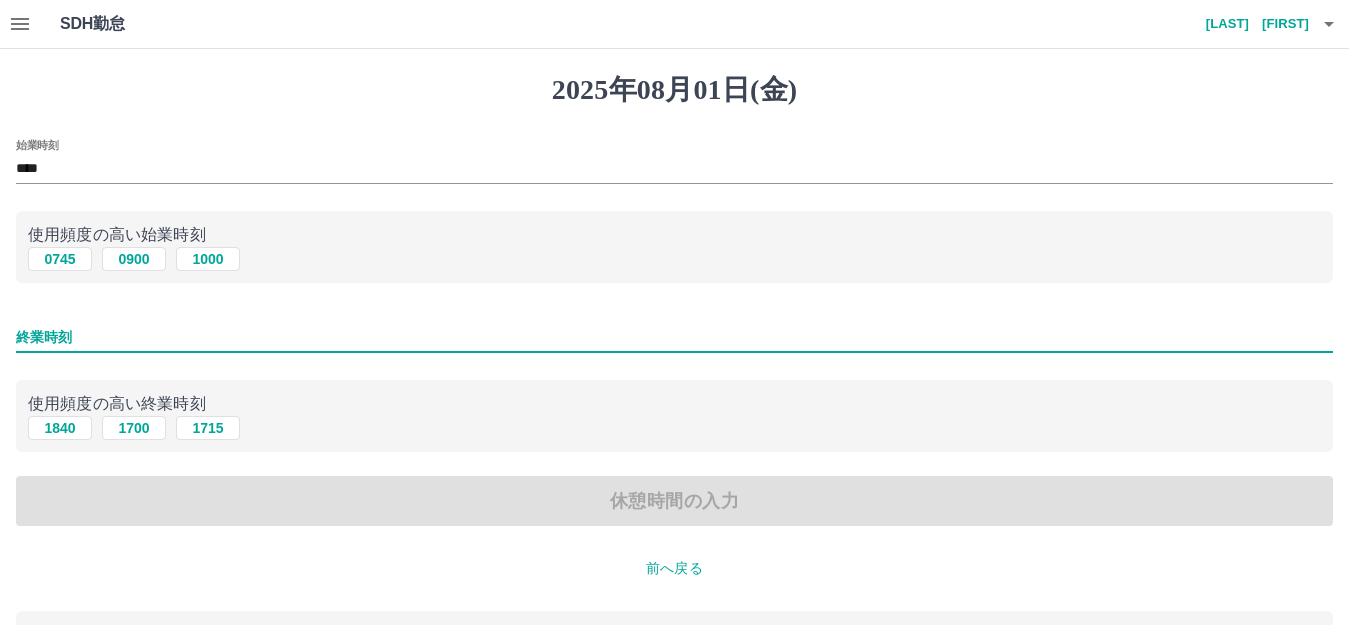 type on "****" 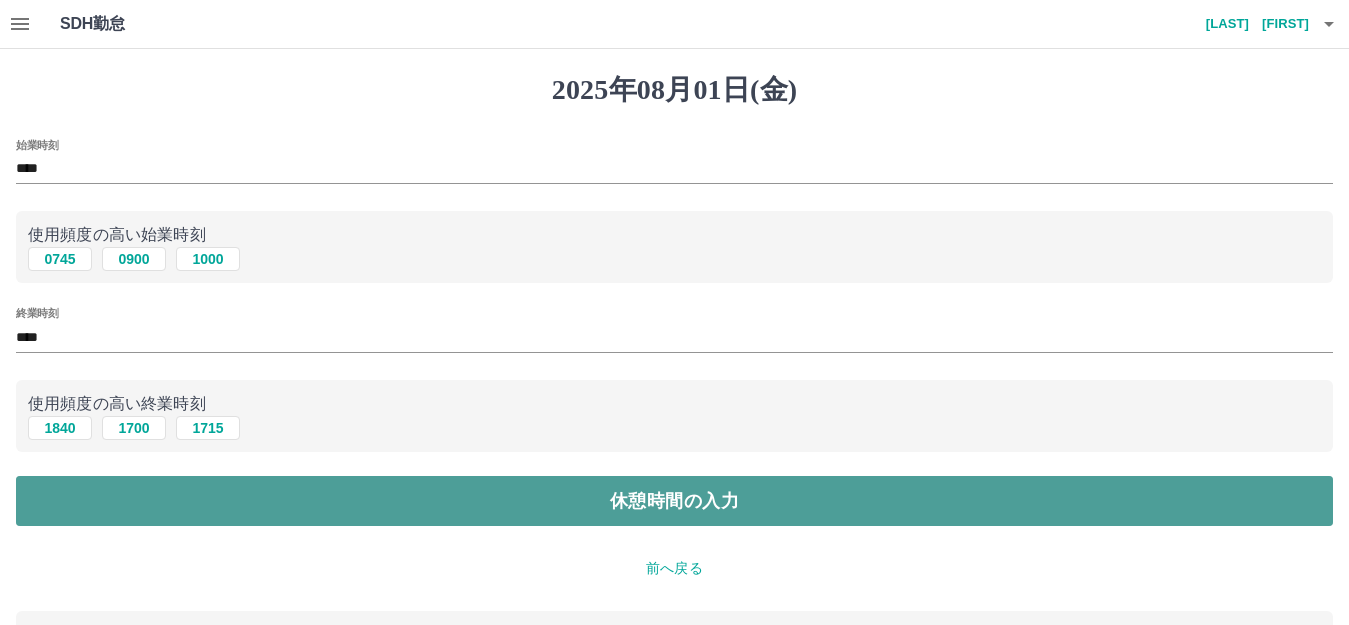 click on "休憩時間の入力" at bounding box center (674, 501) 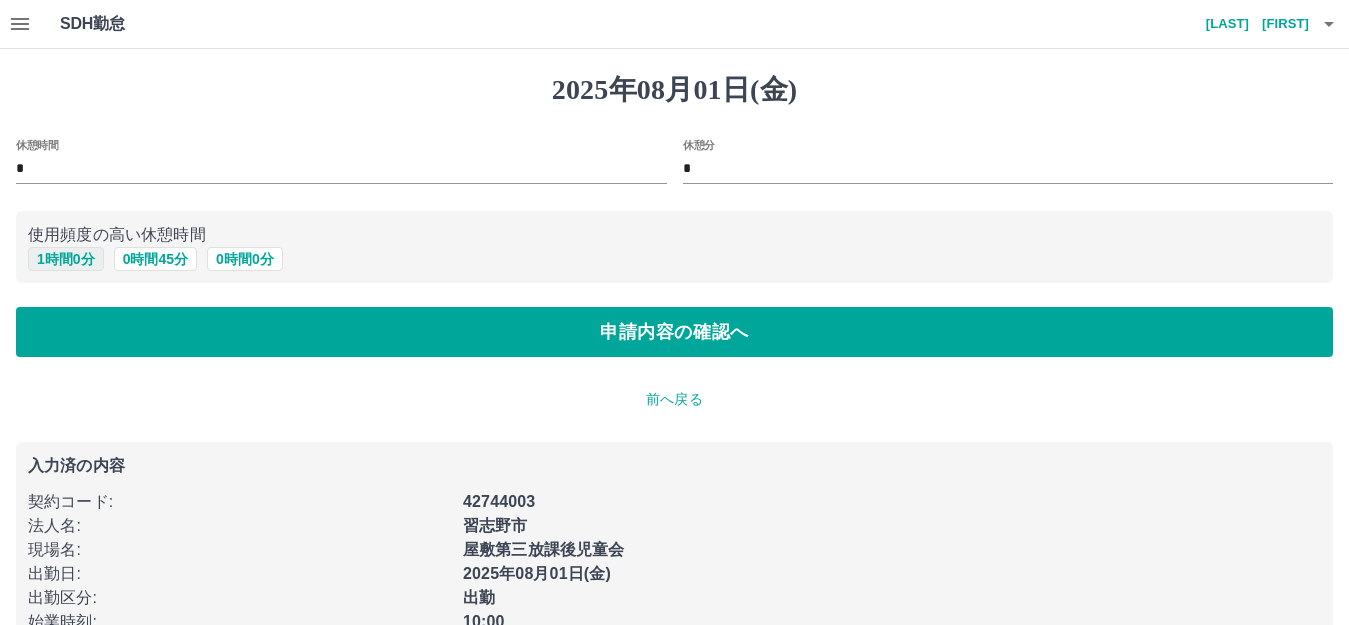 click on "1 時間 0 分" at bounding box center [66, 259] 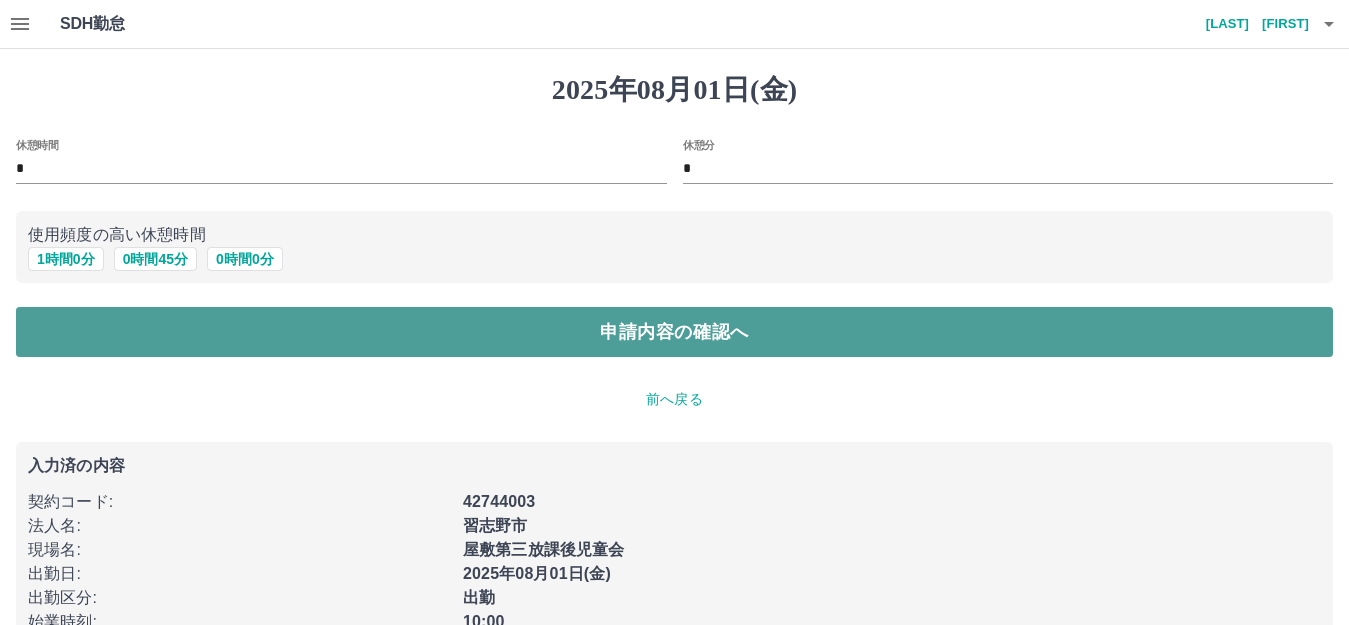 click on "申請内容の確認へ" at bounding box center [674, 332] 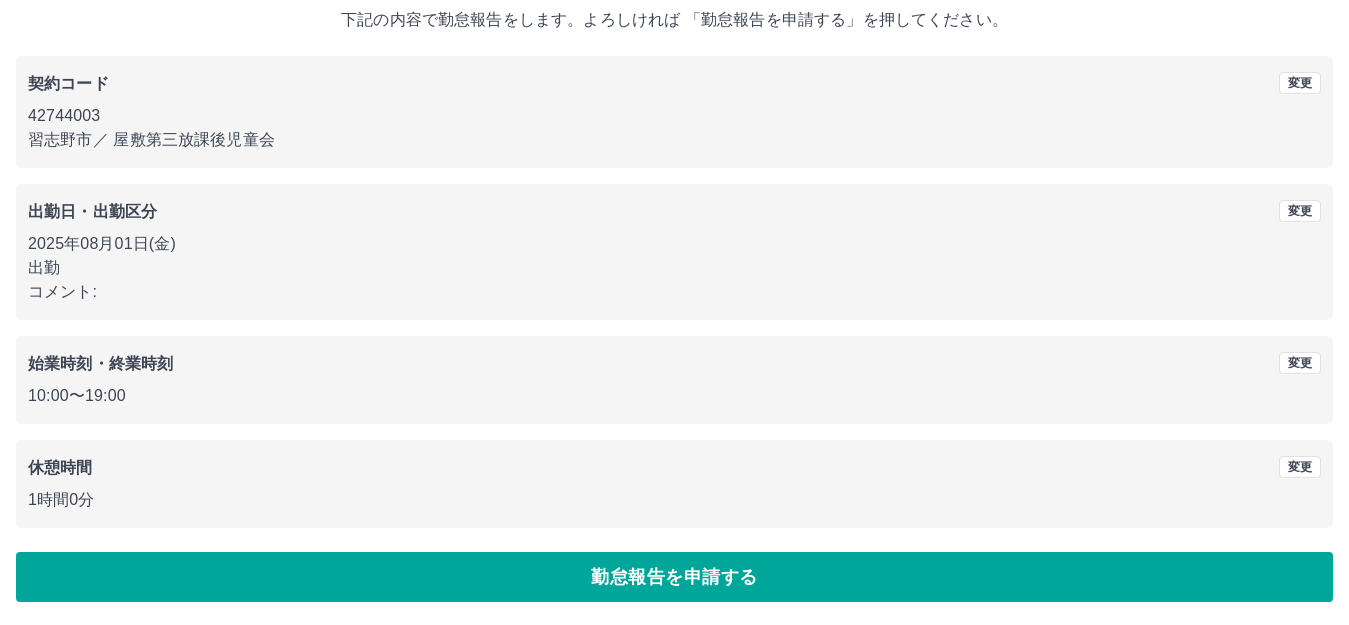 scroll, scrollTop: 124, scrollLeft: 0, axis: vertical 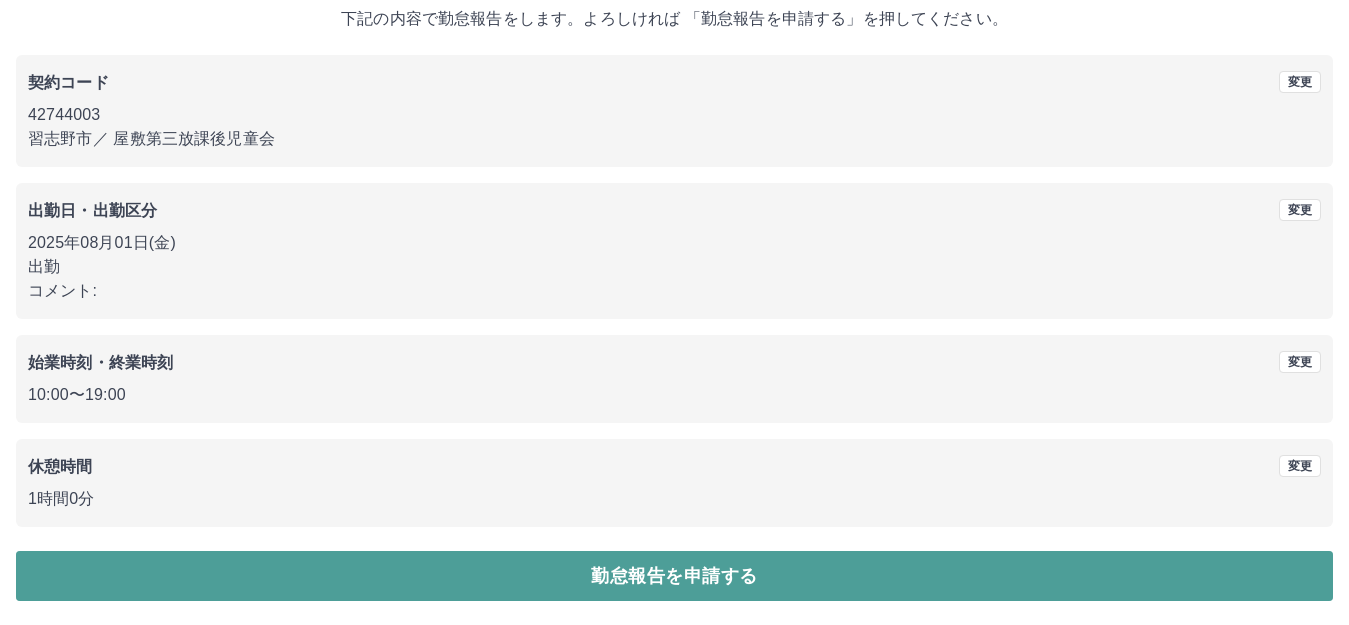 click on "勤怠報告を申請する" at bounding box center (674, 576) 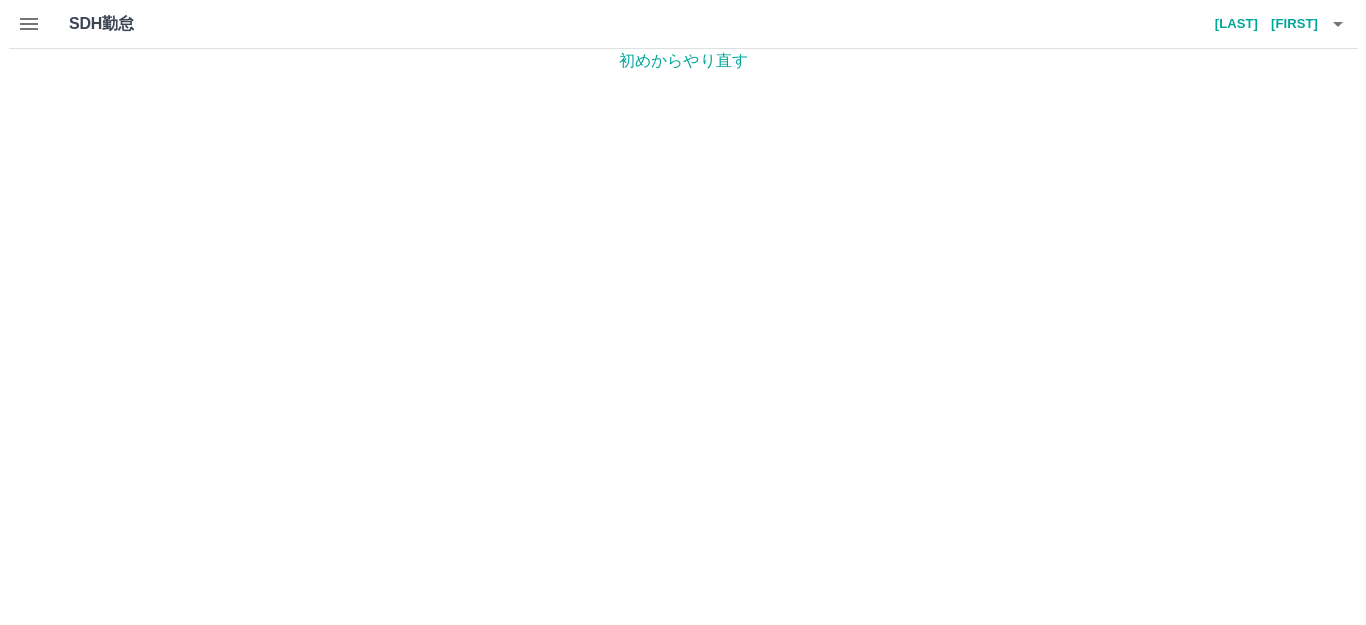 scroll, scrollTop: 0, scrollLeft: 0, axis: both 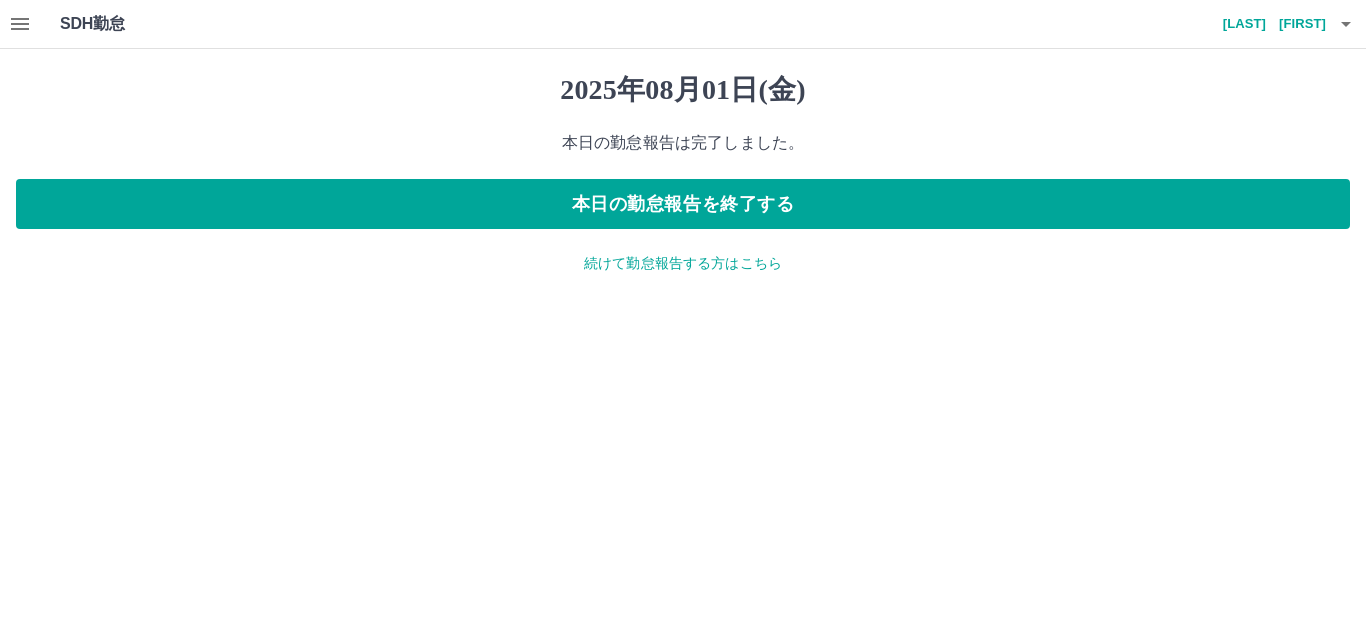 click on "続けて勤怠報告する方はこちら" at bounding box center (683, 263) 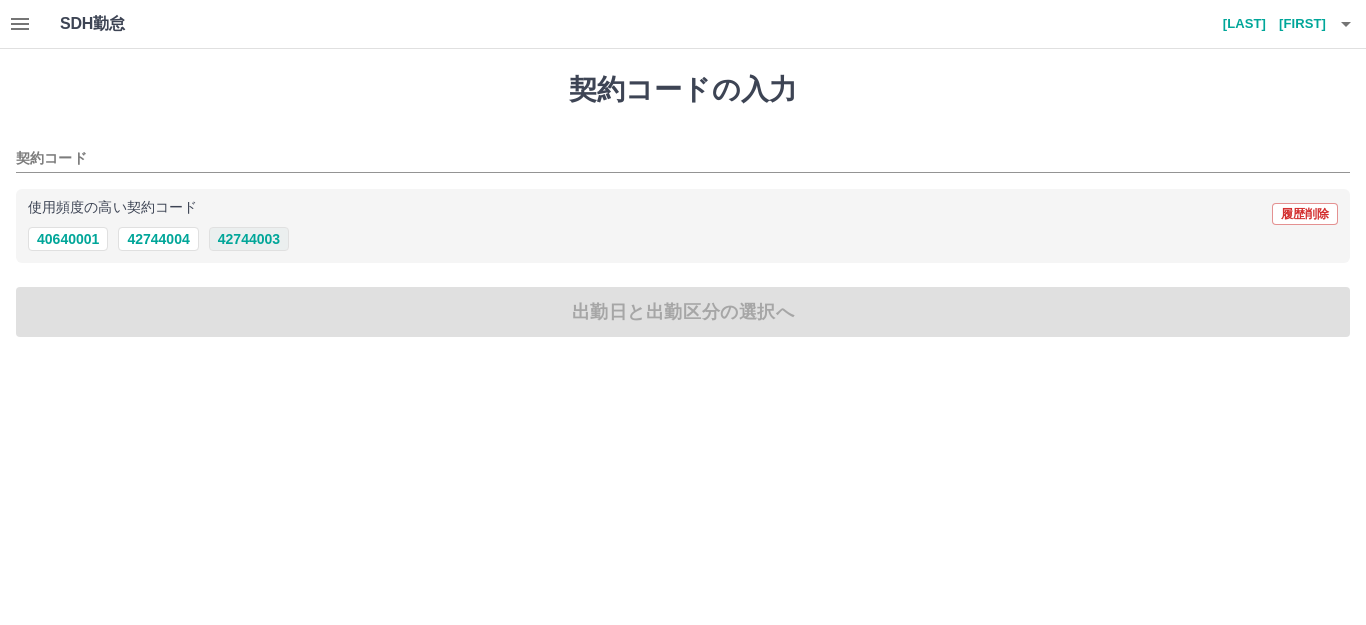 click on "42744003" at bounding box center [249, 239] 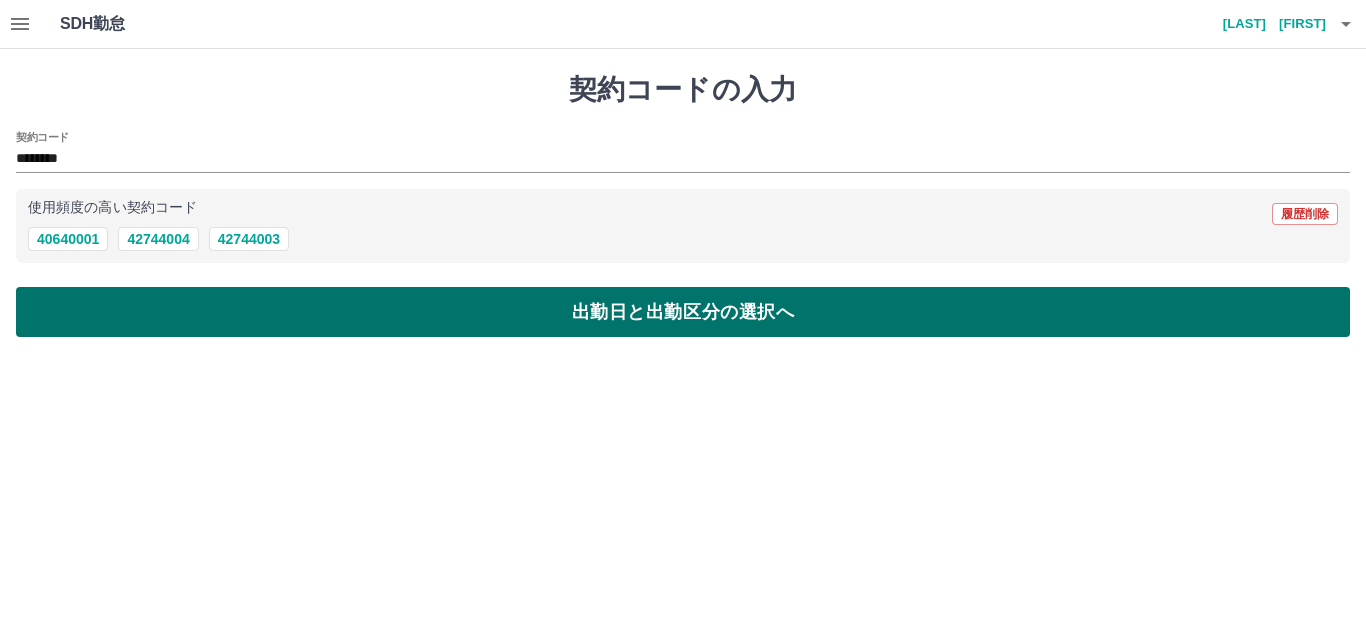 click on "出勤日と出勤区分の選択へ" at bounding box center (683, 312) 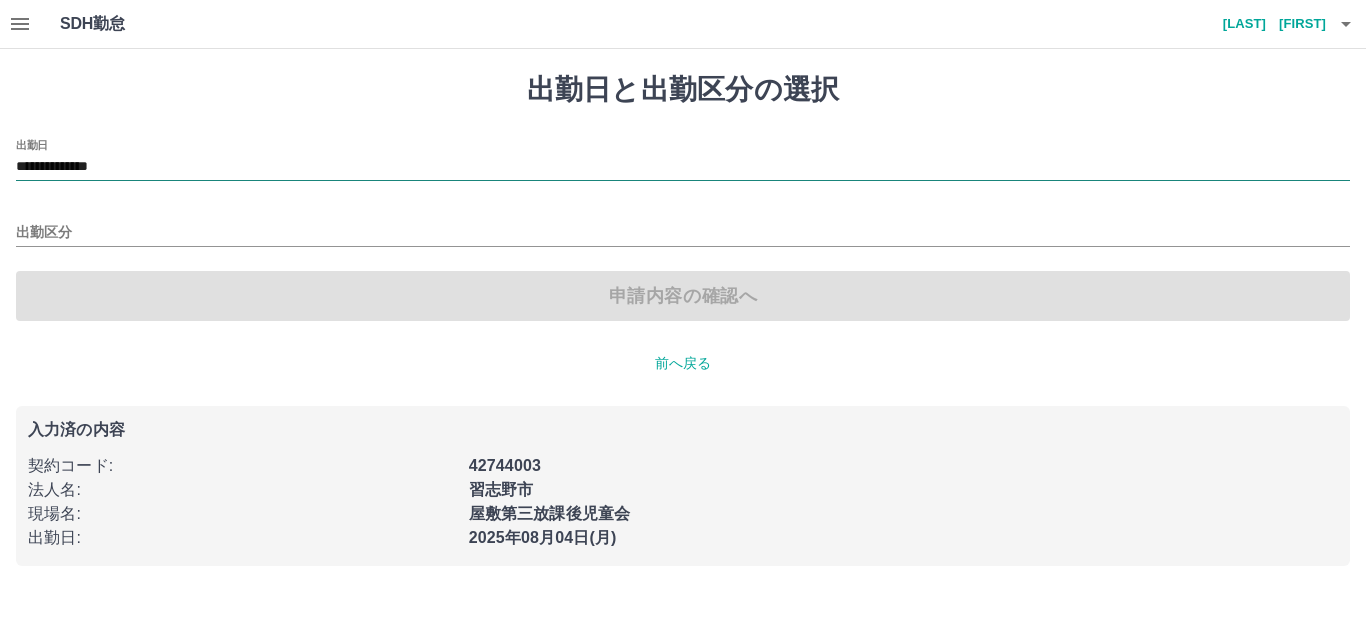 click on "**********" at bounding box center (683, 167) 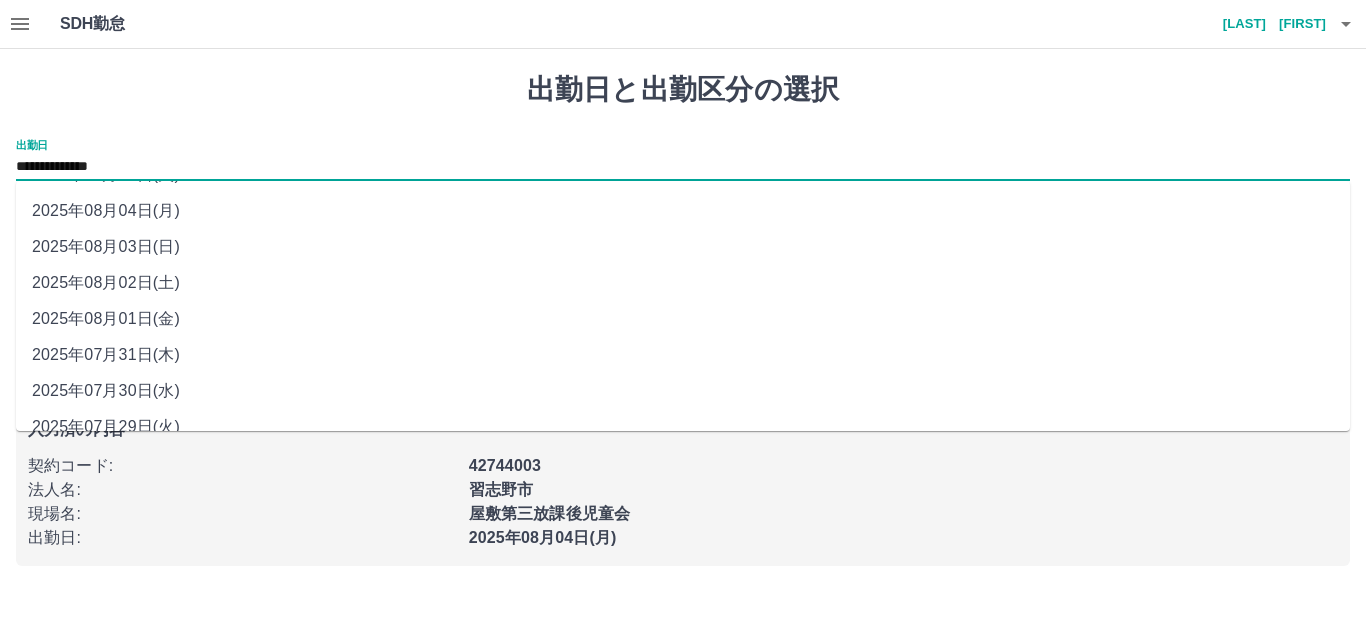 scroll, scrollTop: 0, scrollLeft: 0, axis: both 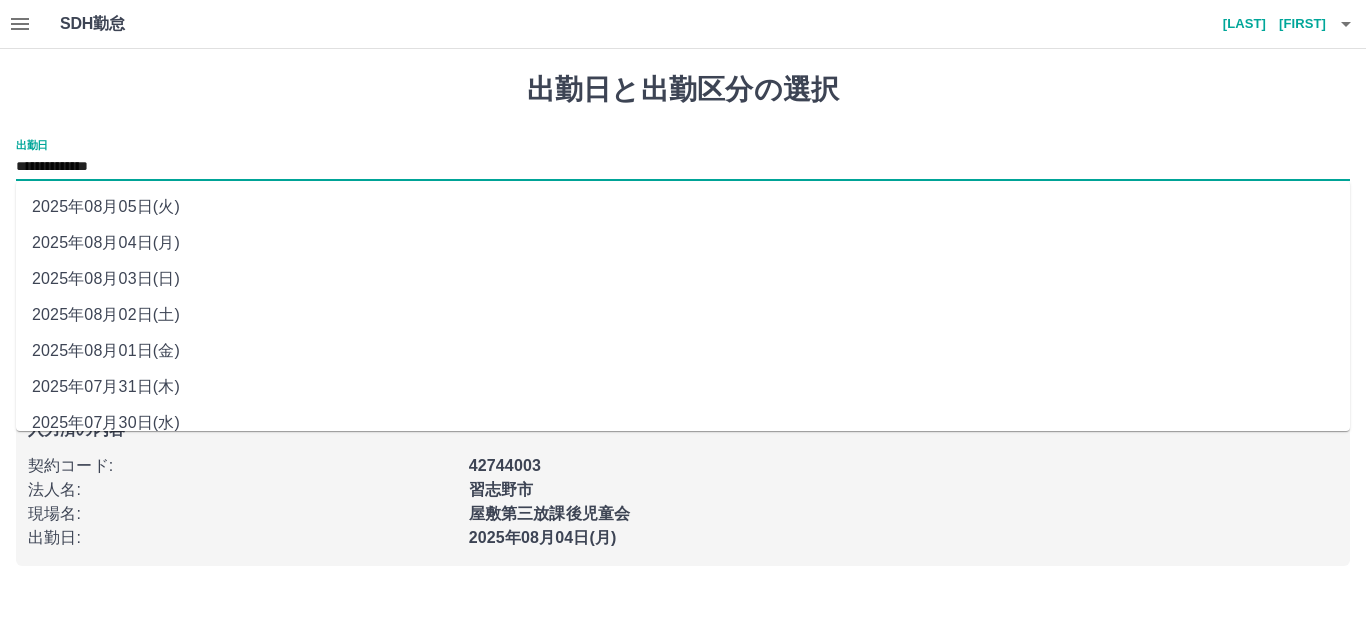 click on "2025年08月02日(土)" at bounding box center (683, 315) 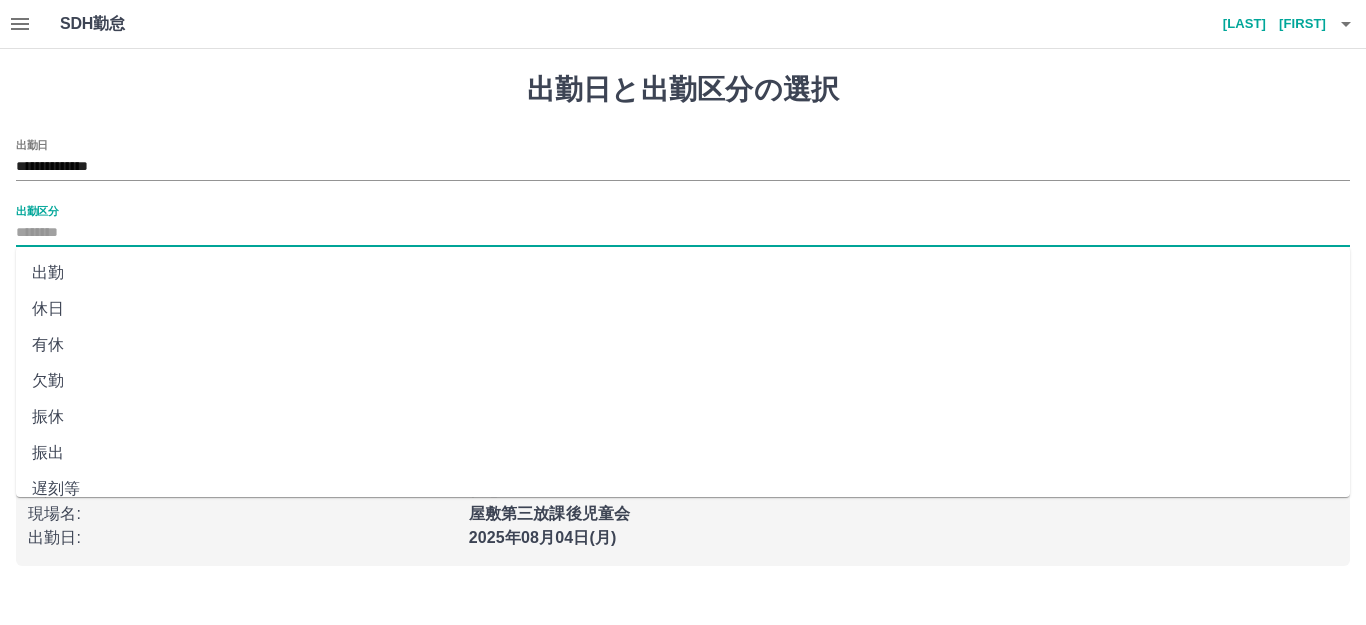 click on "出勤区分" at bounding box center (683, 233) 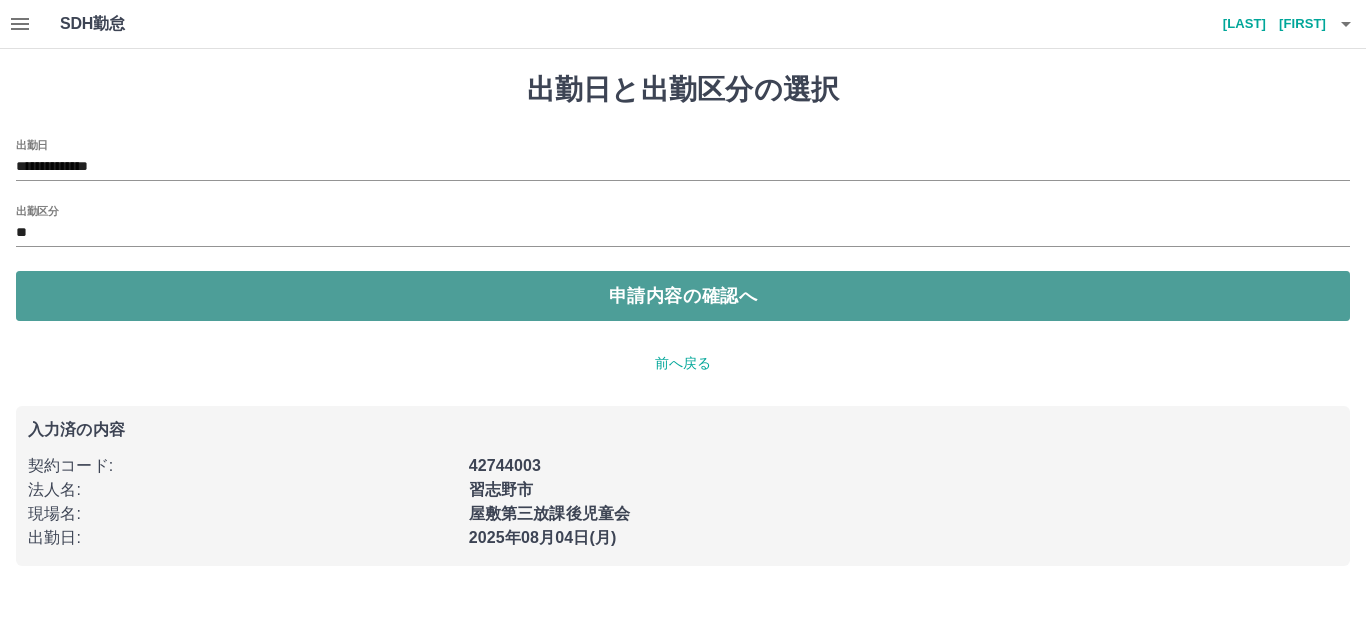 click on "申請内容の確認へ" at bounding box center [683, 296] 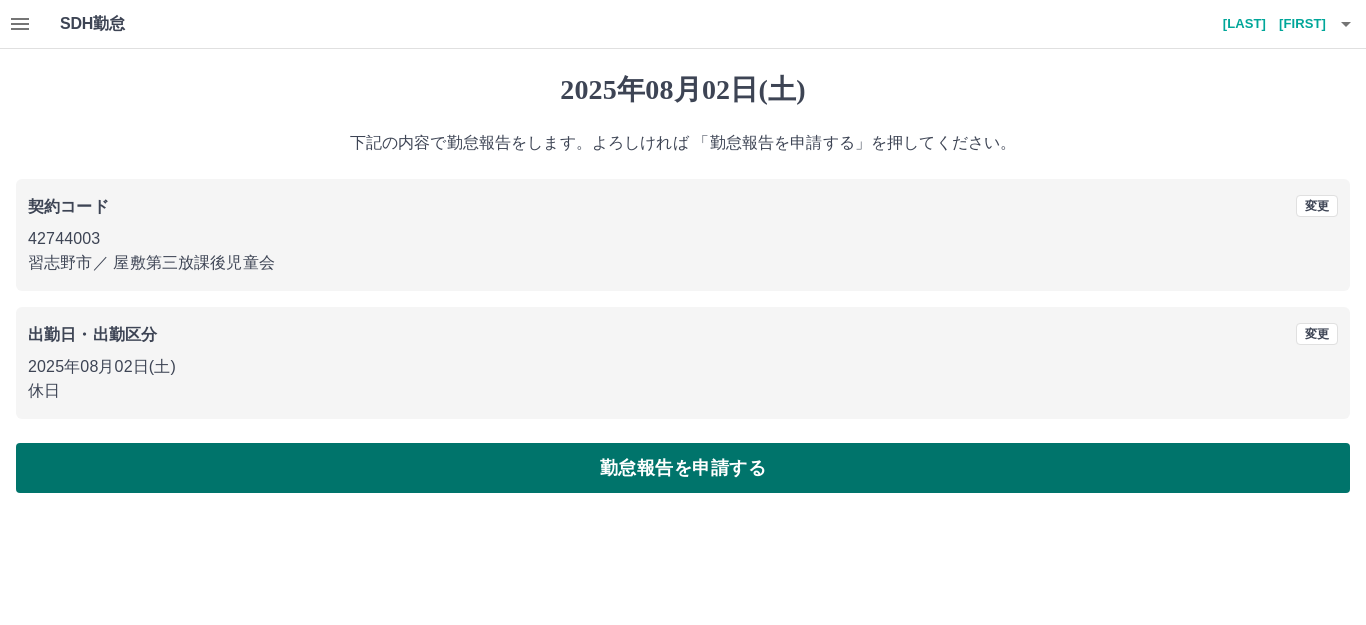 click on "勤怠報告を申請する" at bounding box center [683, 468] 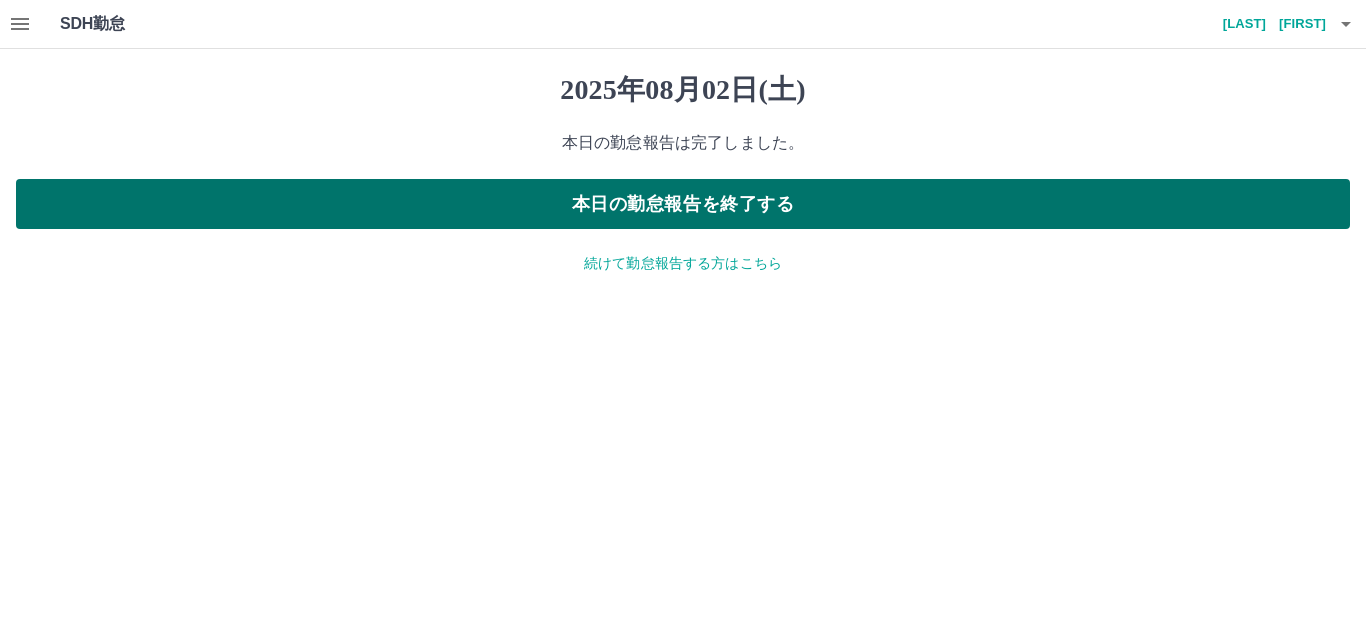 click on "本日の勤怠報告を終了する" at bounding box center (683, 204) 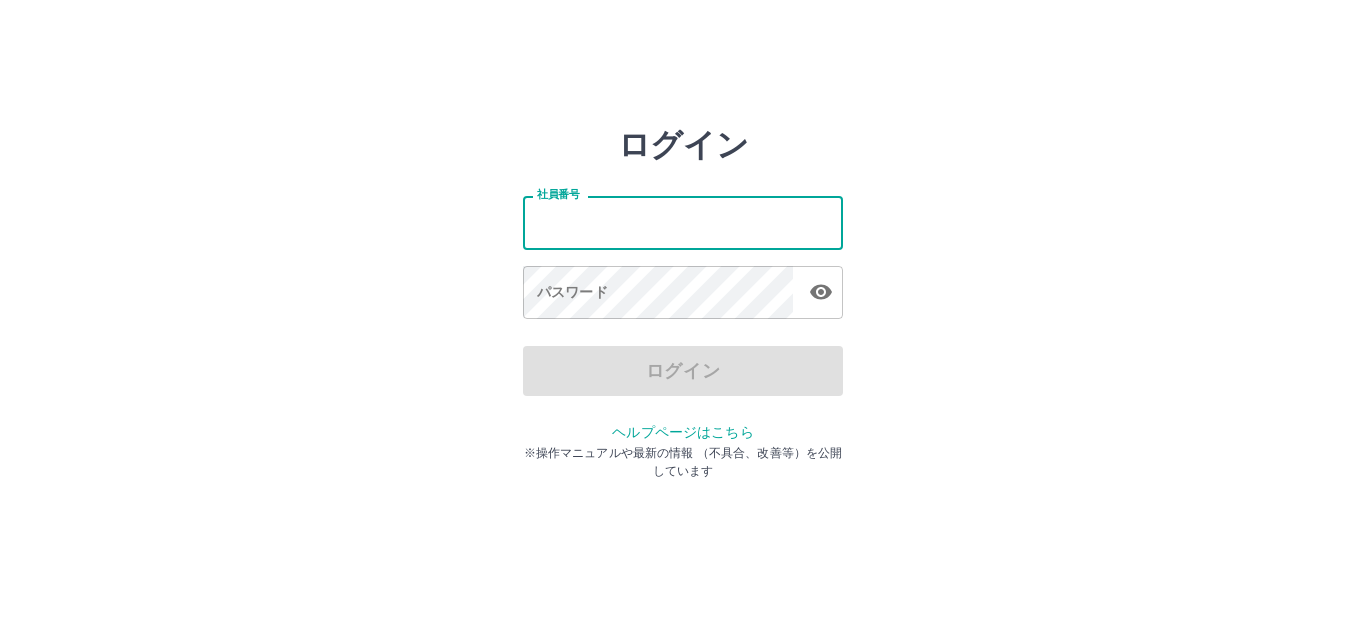 scroll, scrollTop: 0, scrollLeft: 0, axis: both 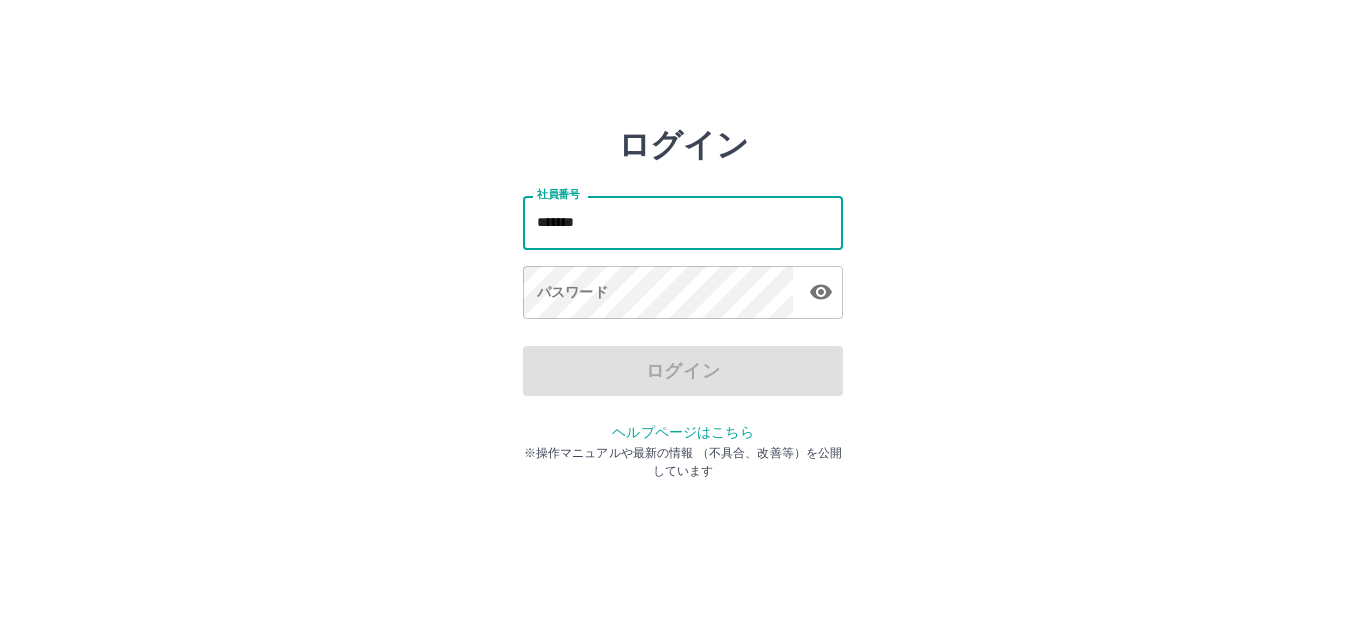 type on "*******" 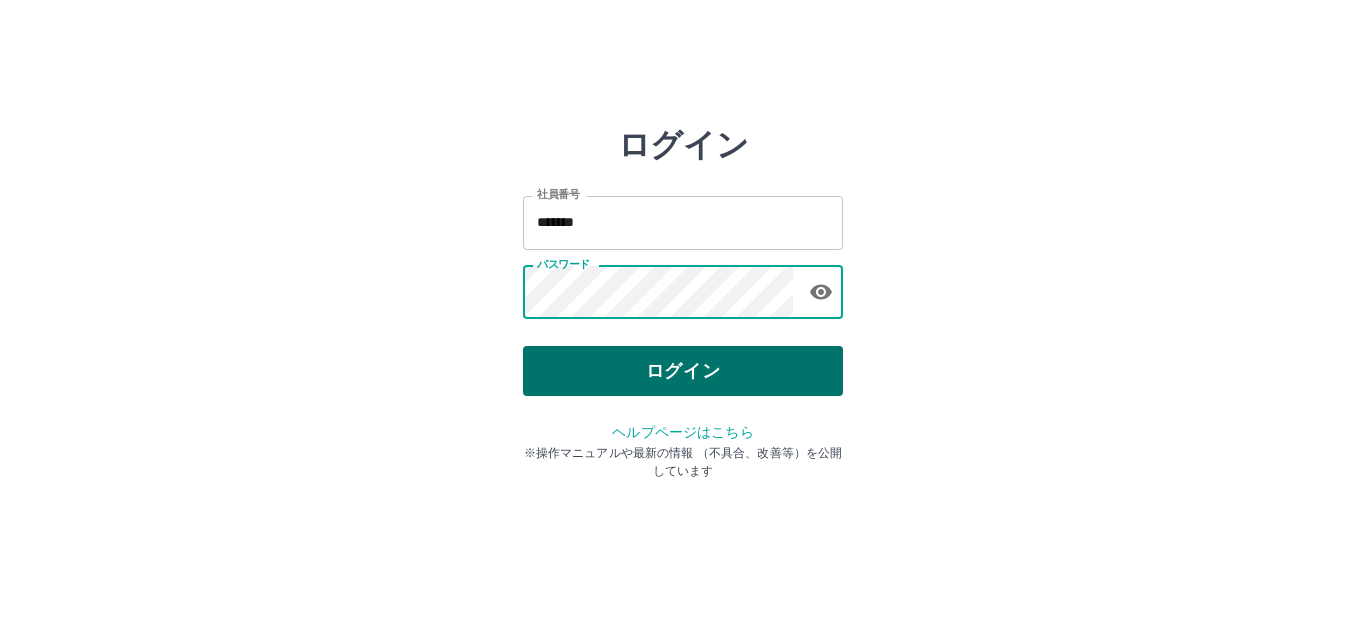 click on "ログイン" at bounding box center [683, 371] 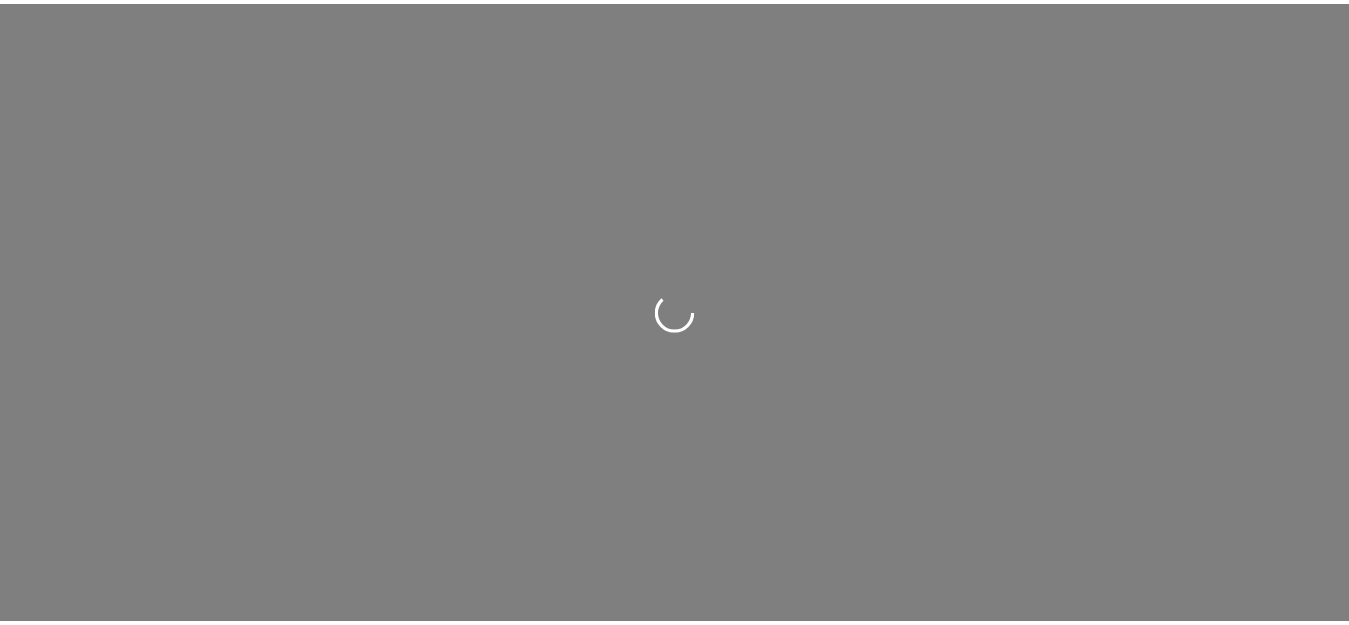 scroll, scrollTop: 0, scrollLeft: 0, axis: both 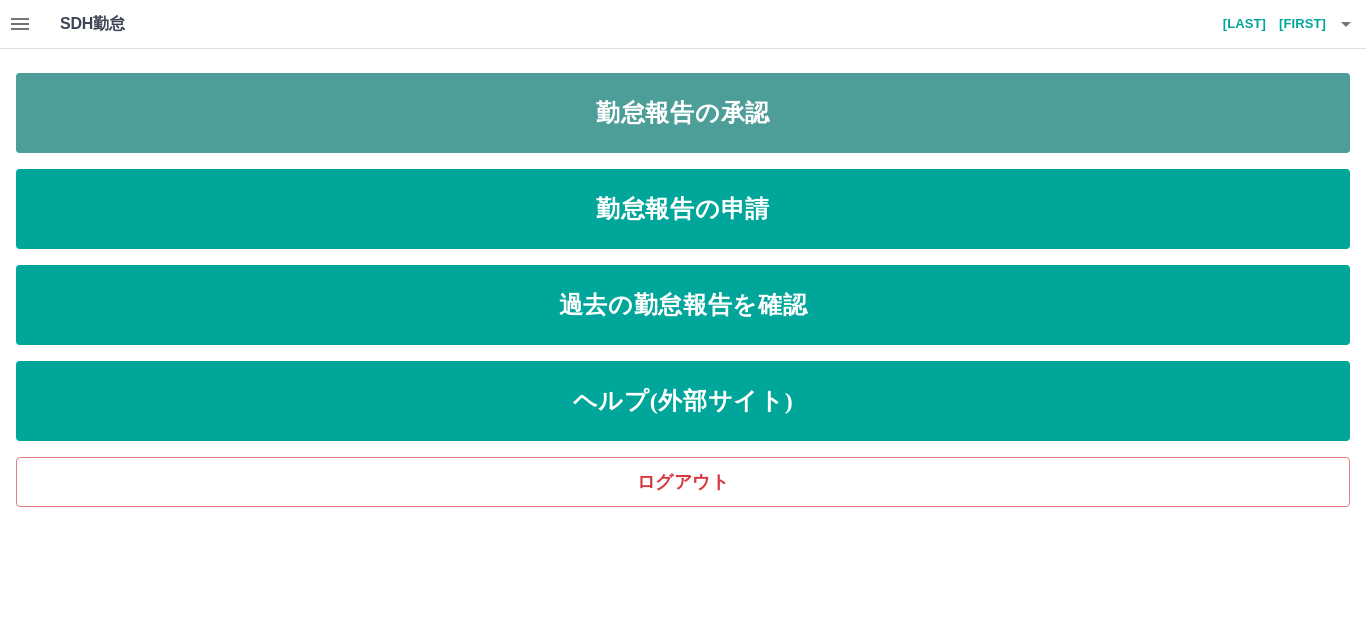 click on "勤怠報告の承認" at bounding box center [683, 113] 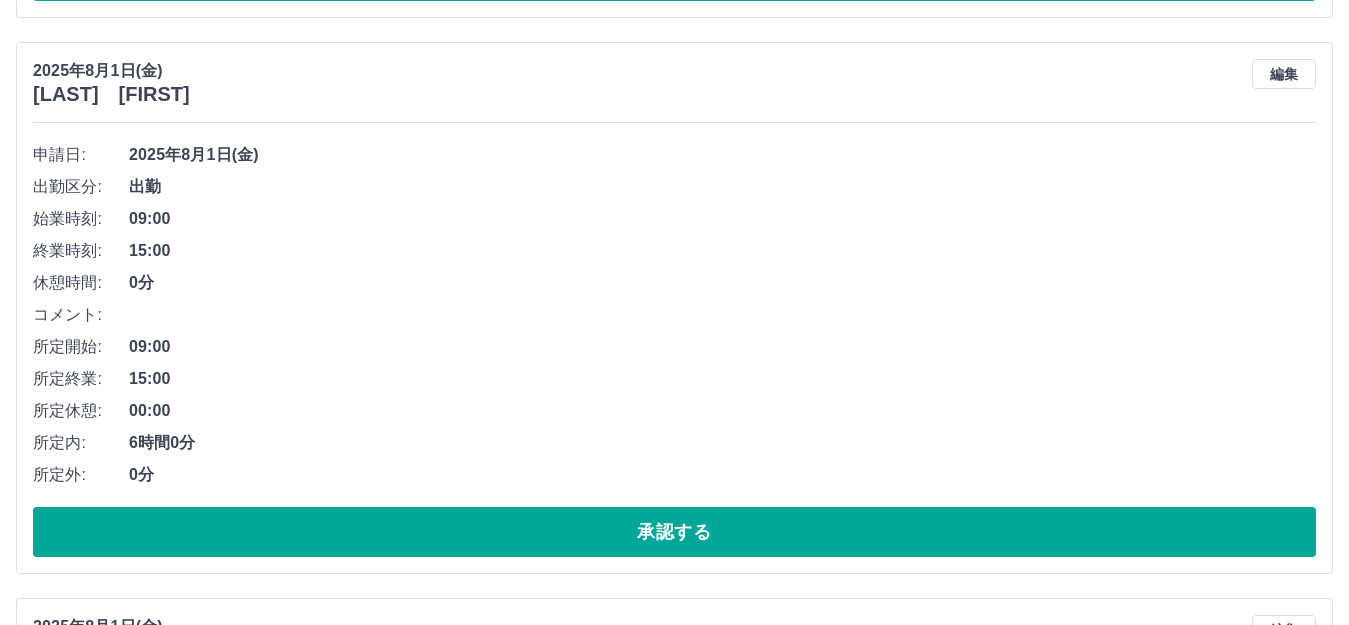 scroll, scrollTop: 4332, scrollLeft: 0, axis: vertical 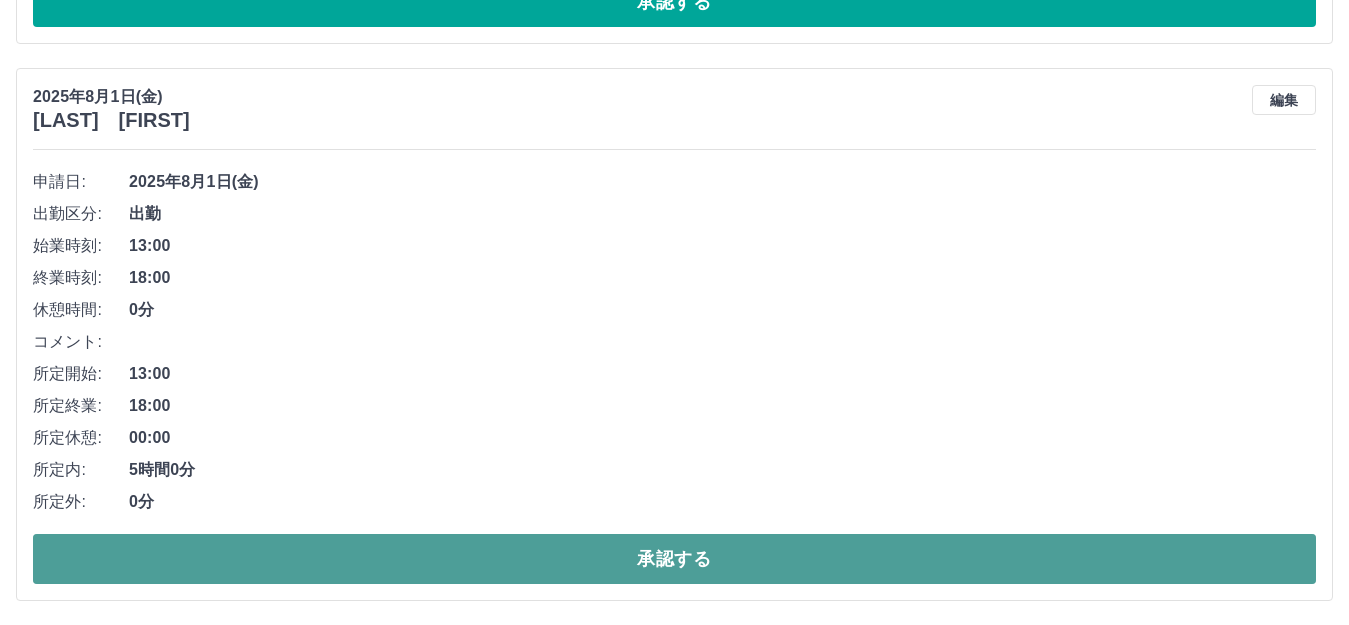 click on "承認する" at bounding box center (674, 559) 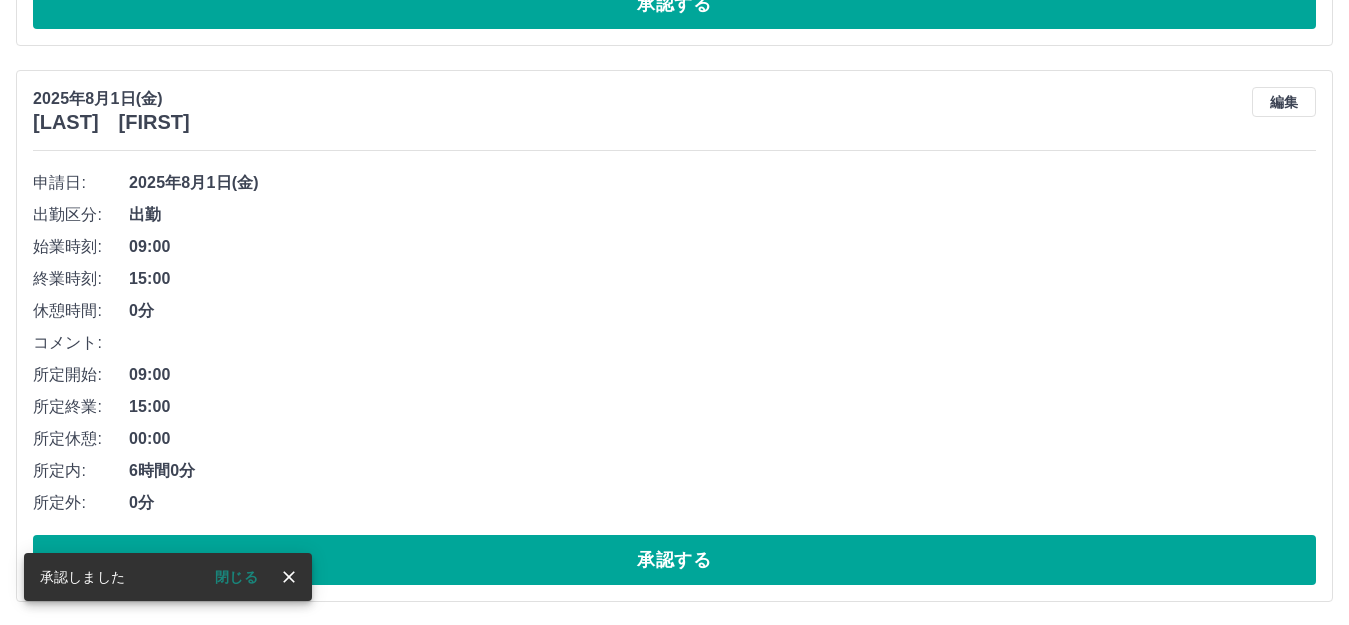 scroll, scrollTop: 3775, scrollLeft: 0, axis: vertical 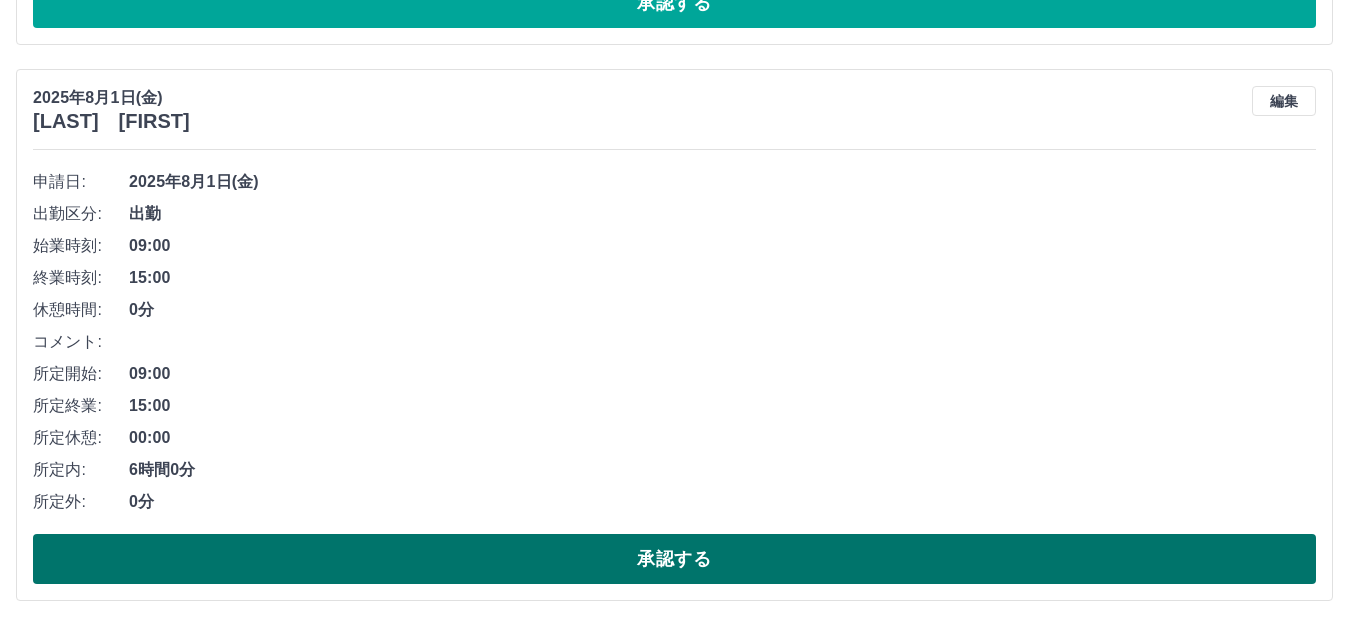 click on "承認する" at bounding box center [674, 559] 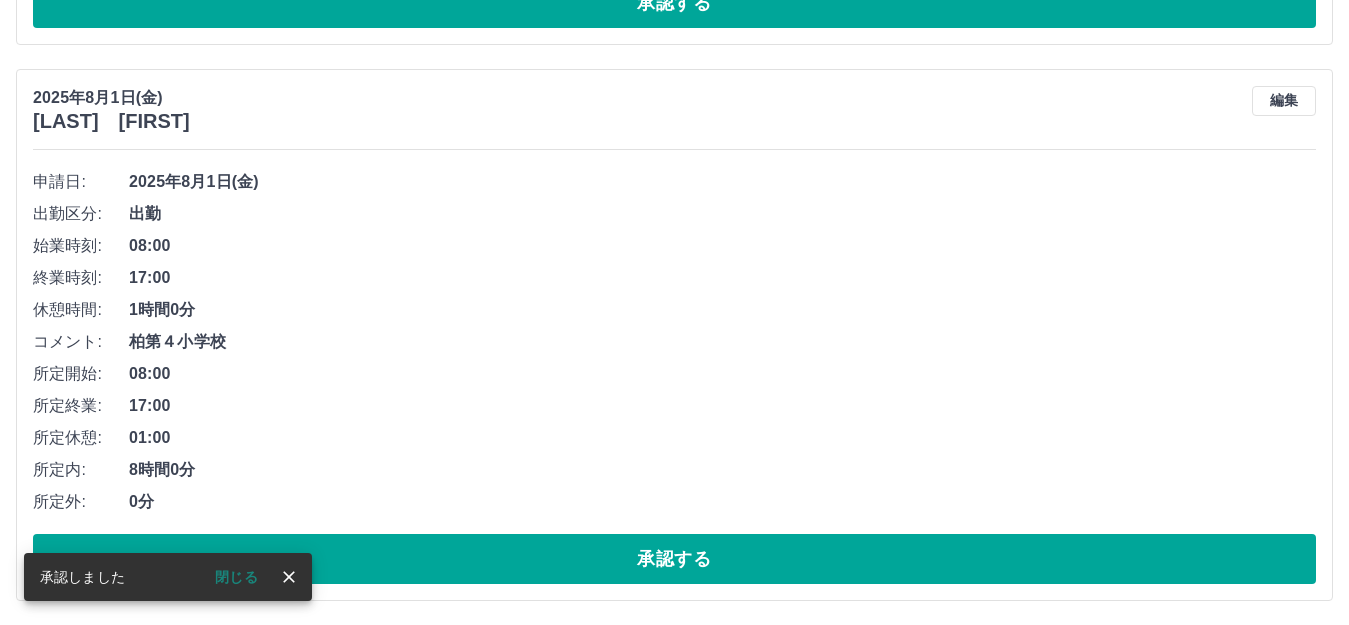 scroll, scrollTop: 3219, scrollLeft: 0, axis: vertical 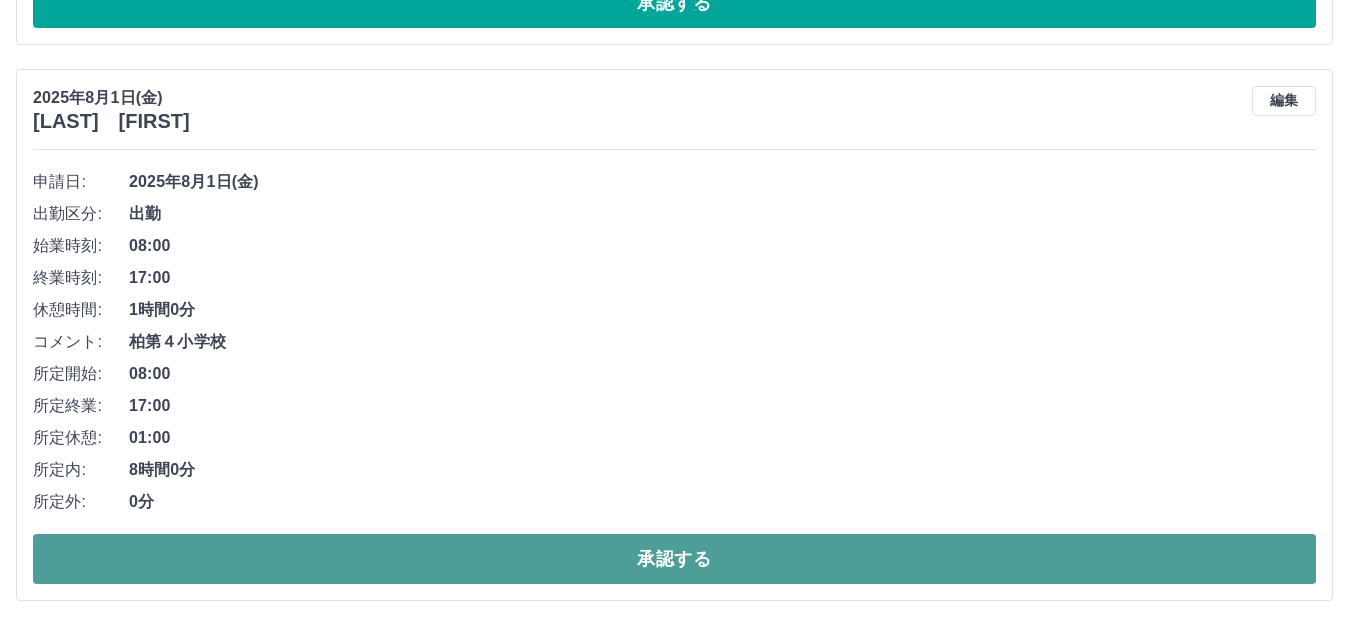 click on "承認する" at bounding box center (674, 559) 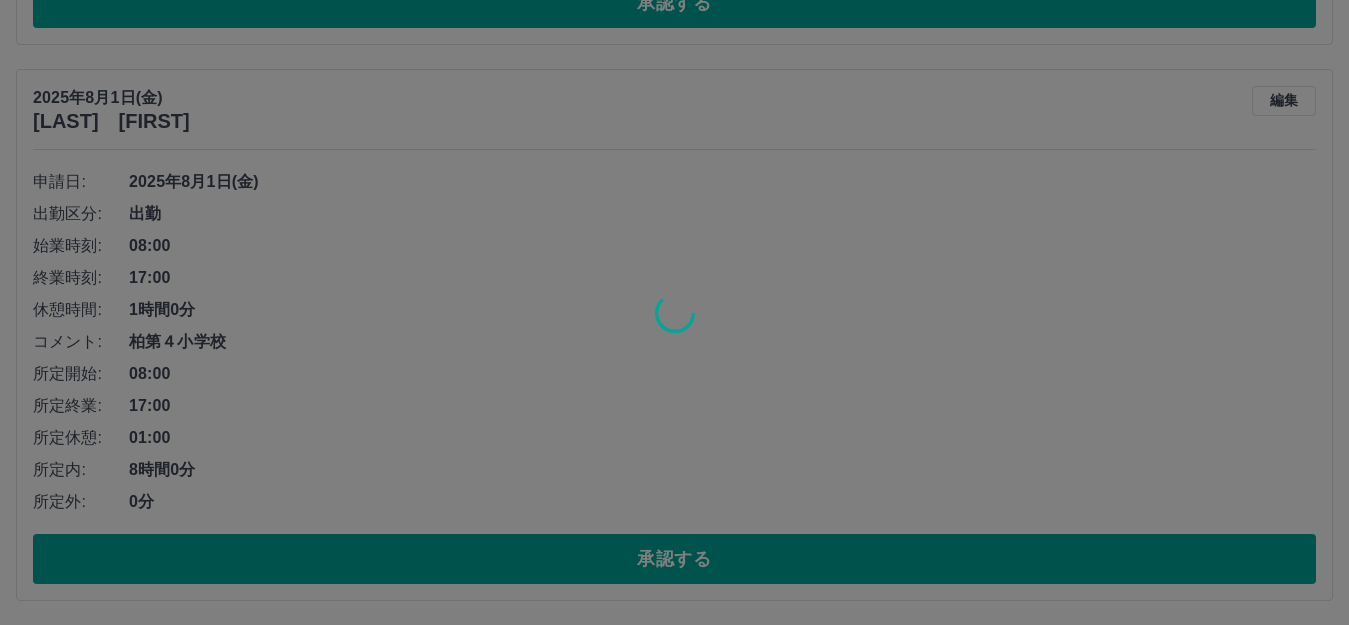 scroll, scrollTop: 2663, scrollLeft: 0, axis: vertical 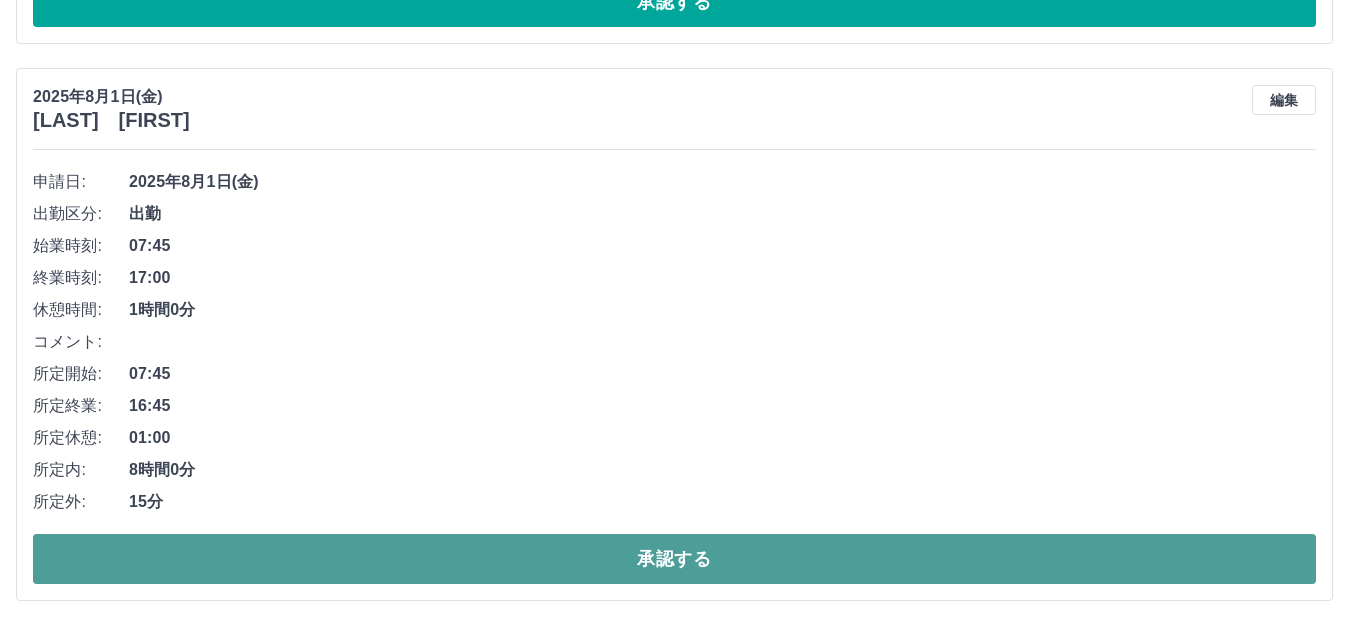 click on "承認する" at bounding box center [674, 559] 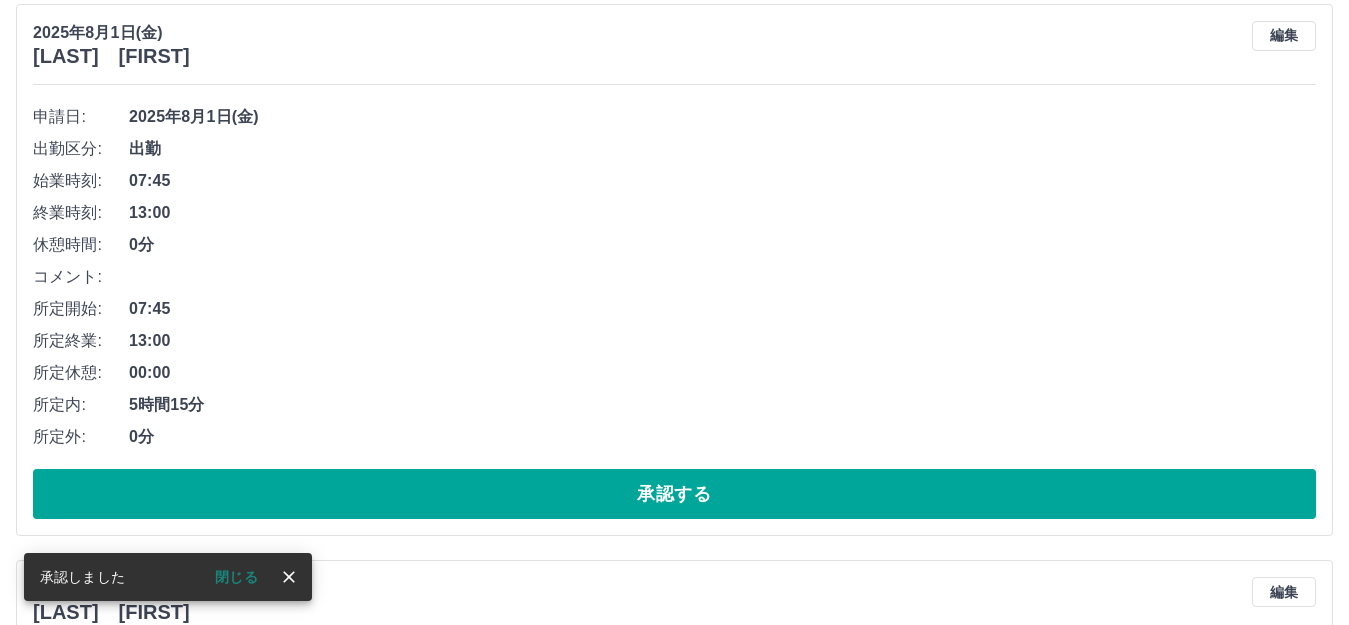 scroll, scrollTop: 1606, scrollLeft: 0, axis: vertical 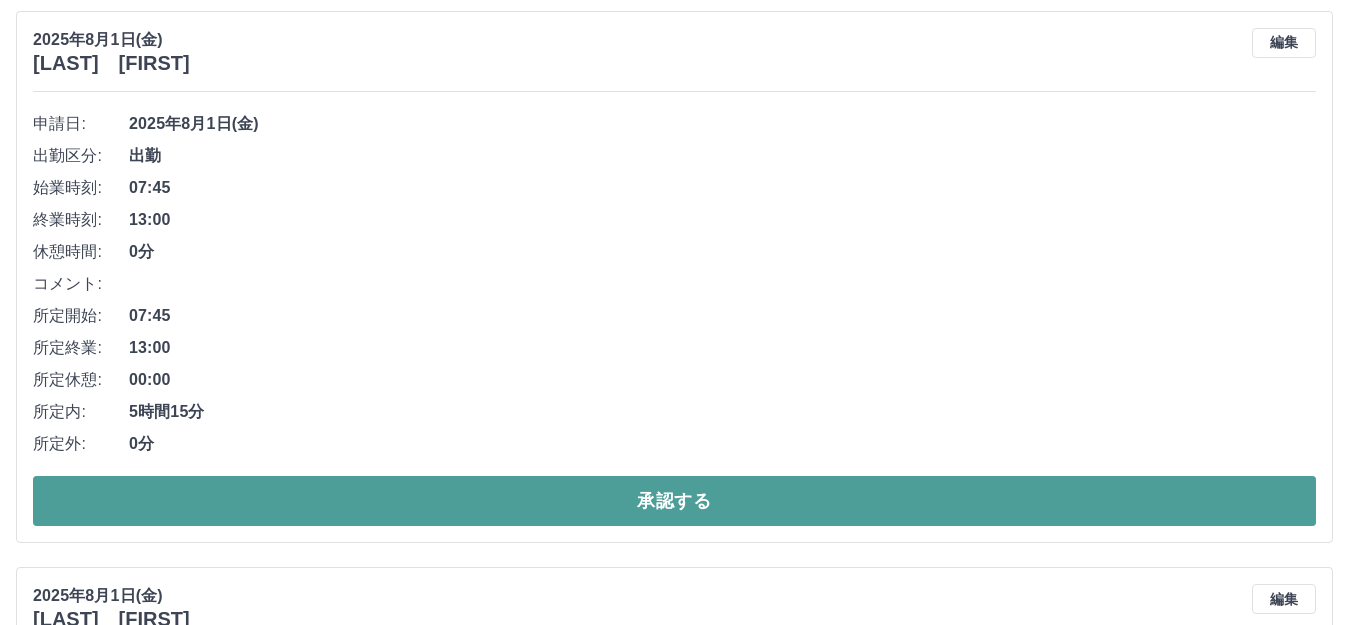 click on "承認する" at bounding box center (674, 501) 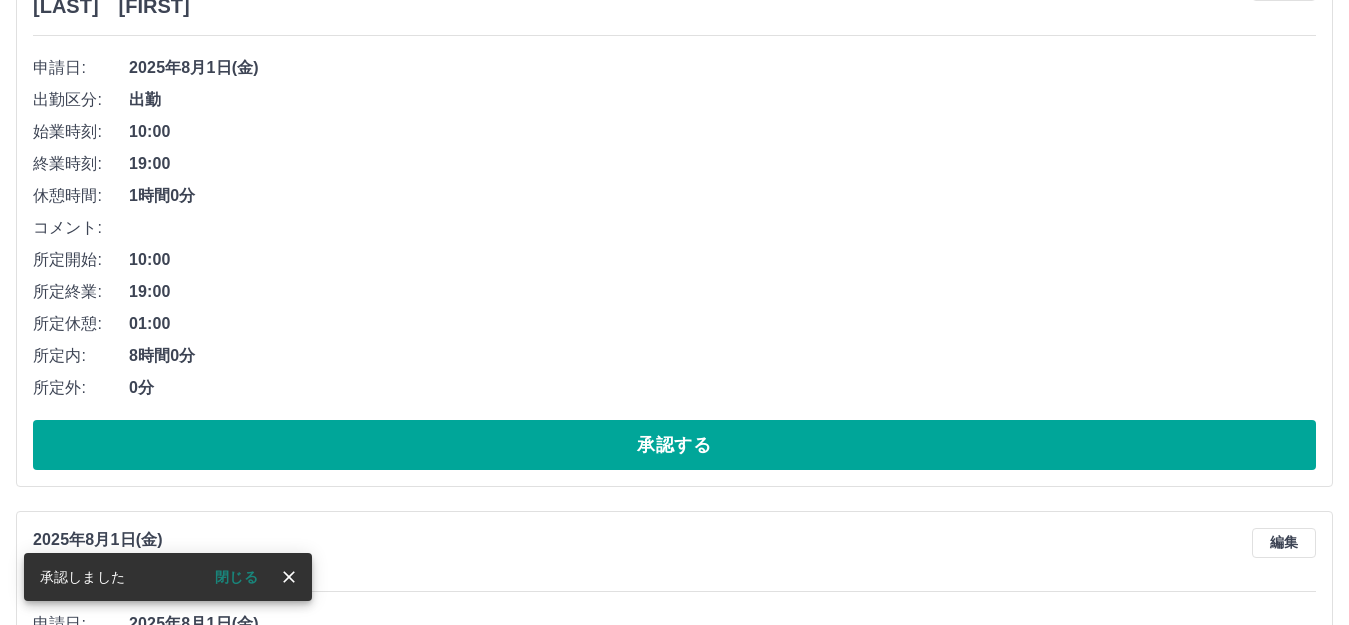 scroll, scrollTop: 1006, scrollLeft: 0, axis: vertical 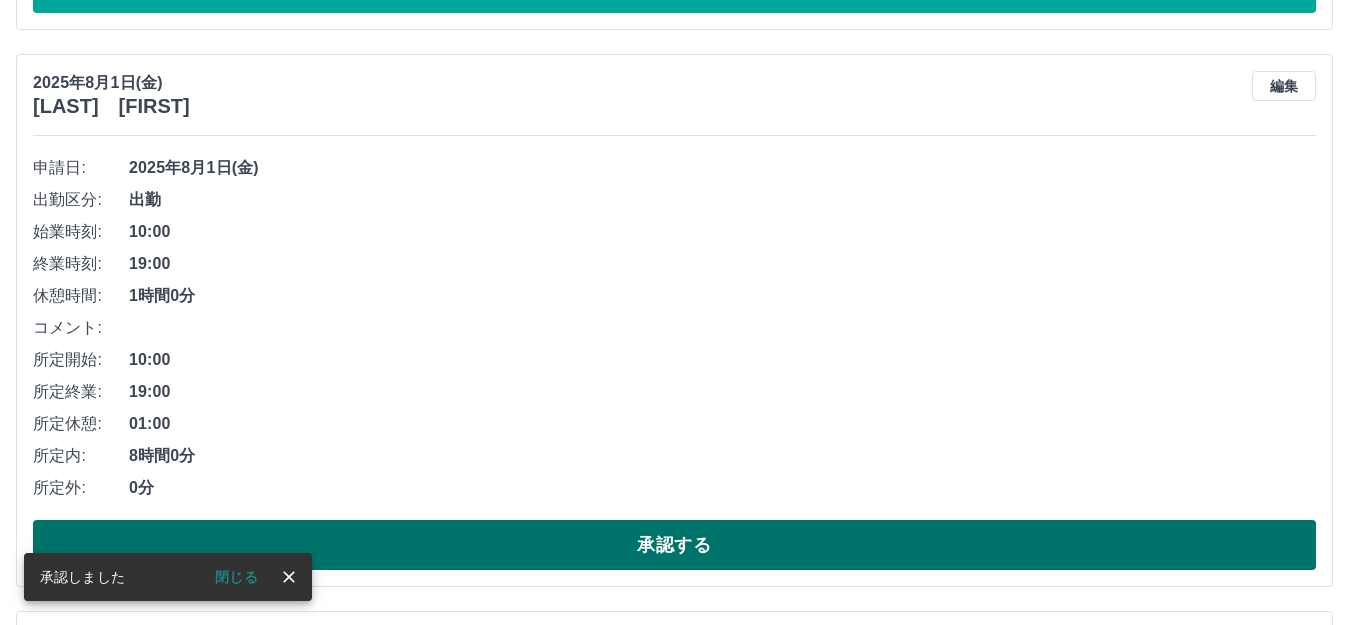 click on "承認する" at bounding box center [674, 545] 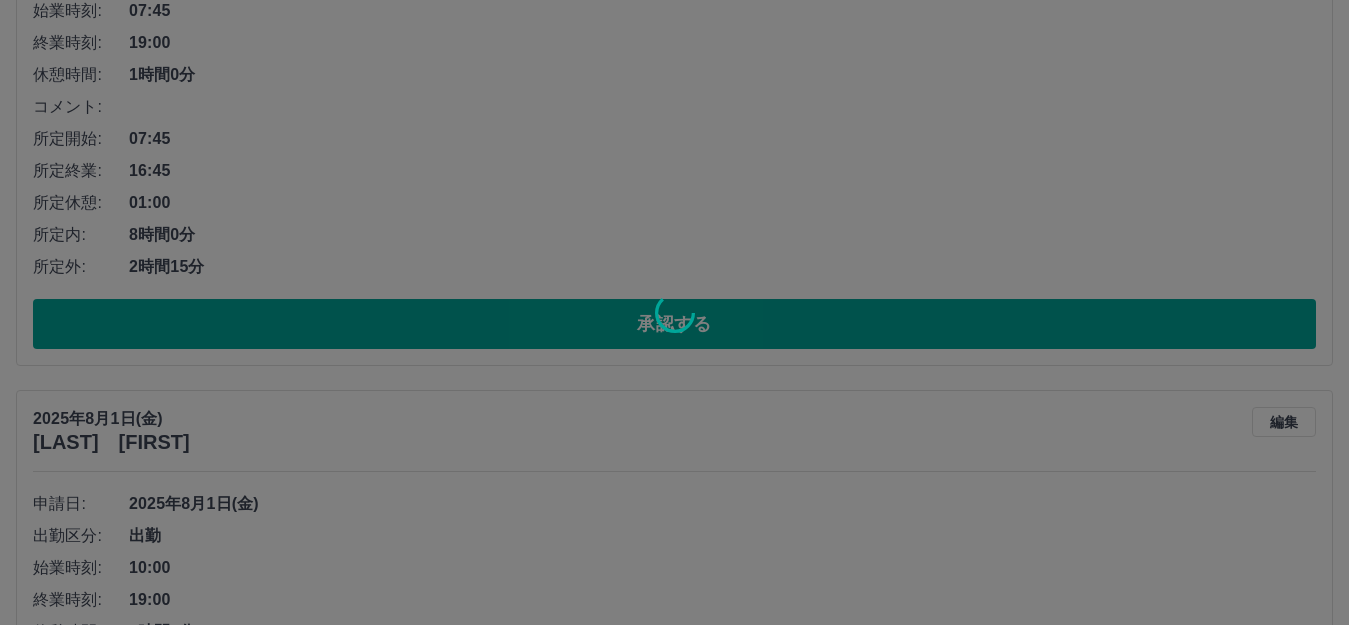 scroll, scrollTop: 506, scrollLeft: 0, axis: vertical 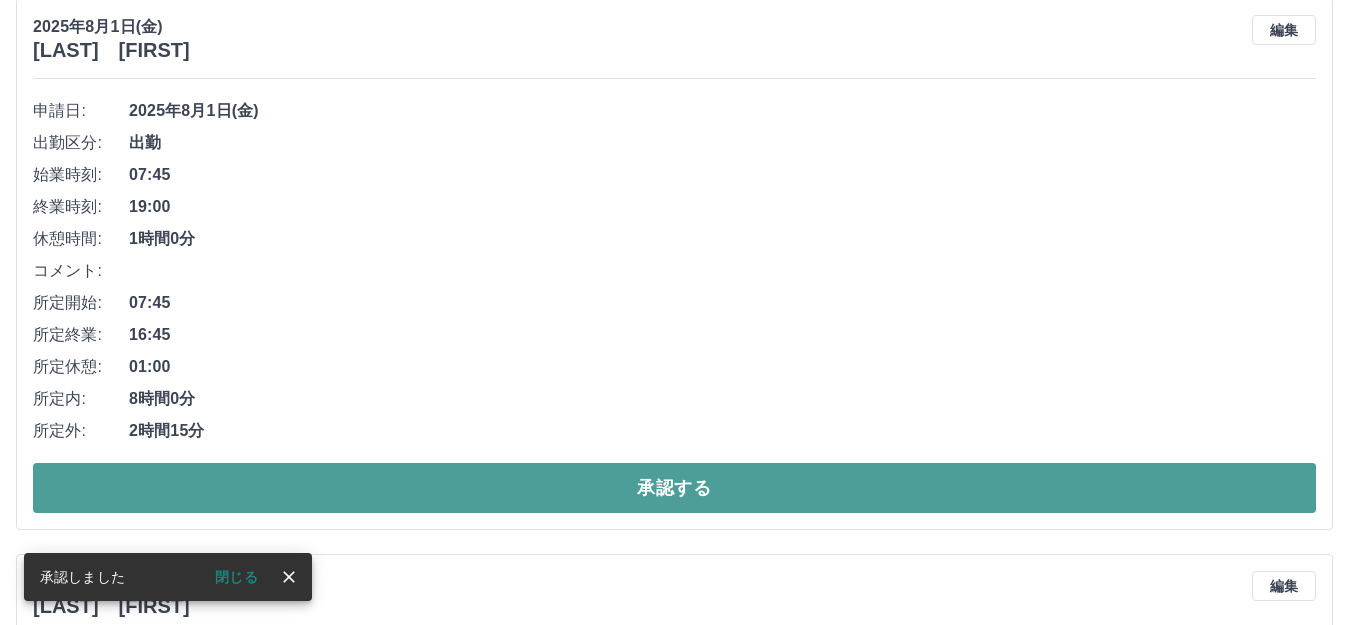 click on "承認する" at bounding box center [674, 488] 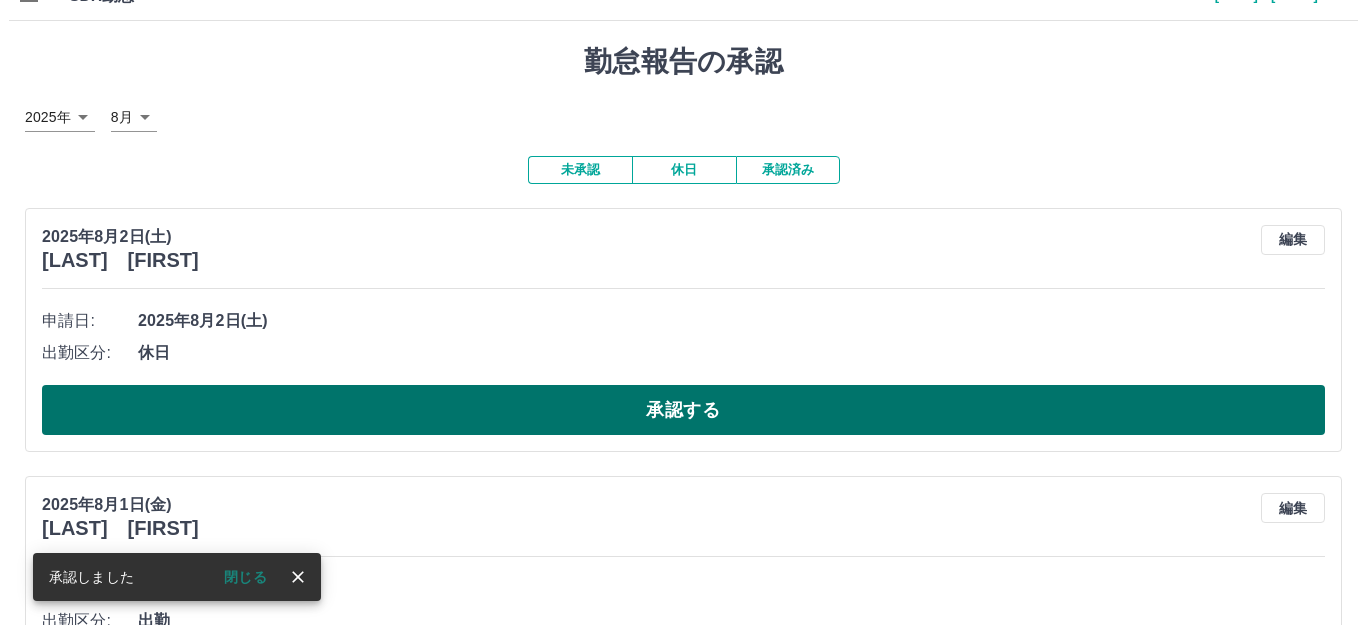 scroll, scrollTop: 0, scrollLeft: 0, axis: both 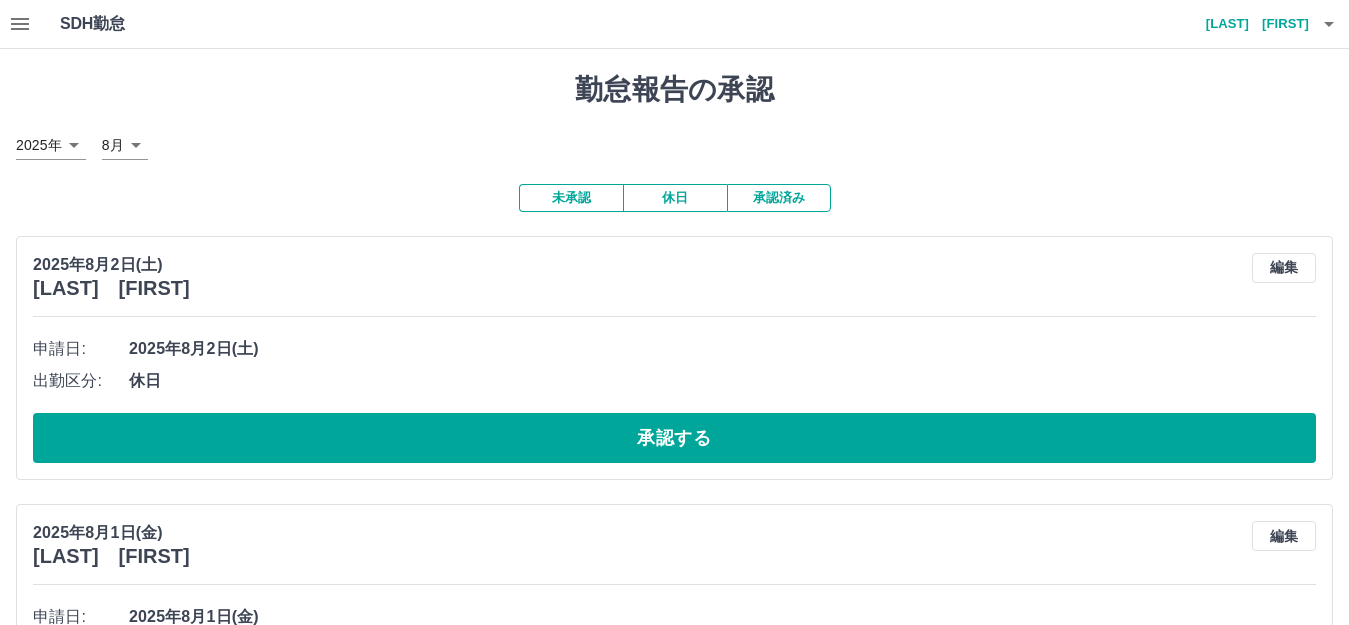 click on "[LAST]　[FIRST]" at bounding box center (1249, 24) 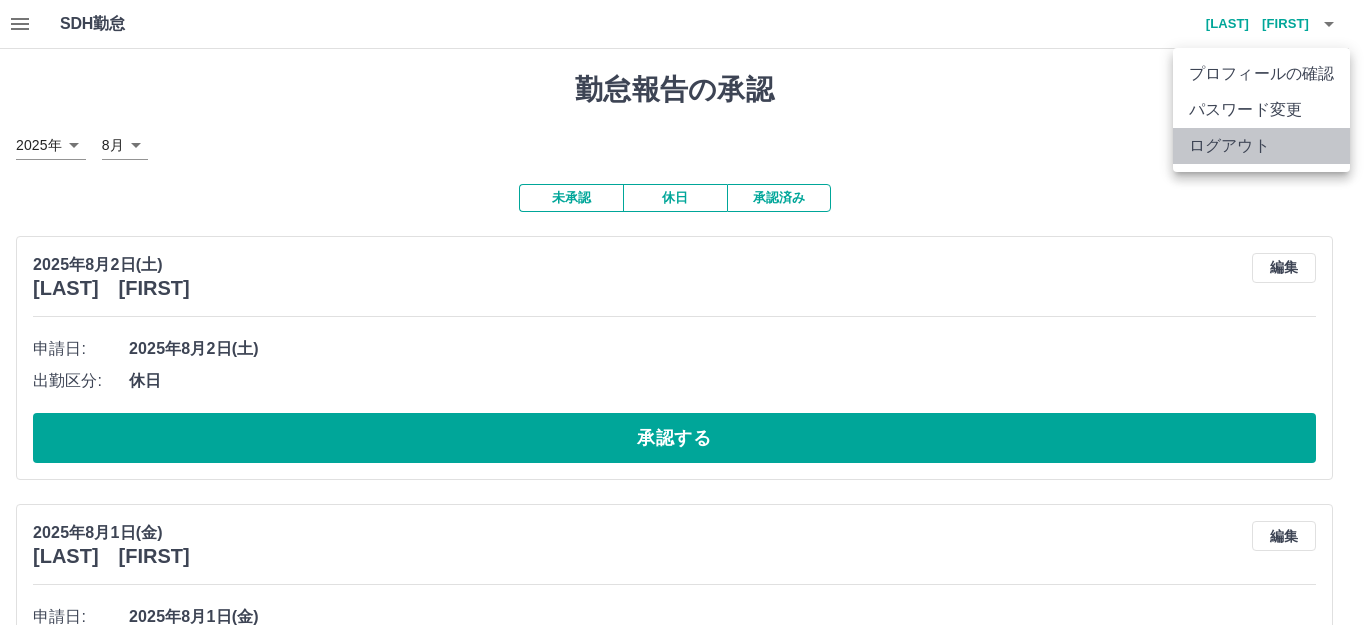 click on "ログアウト" at bounding box center (1261, 146) 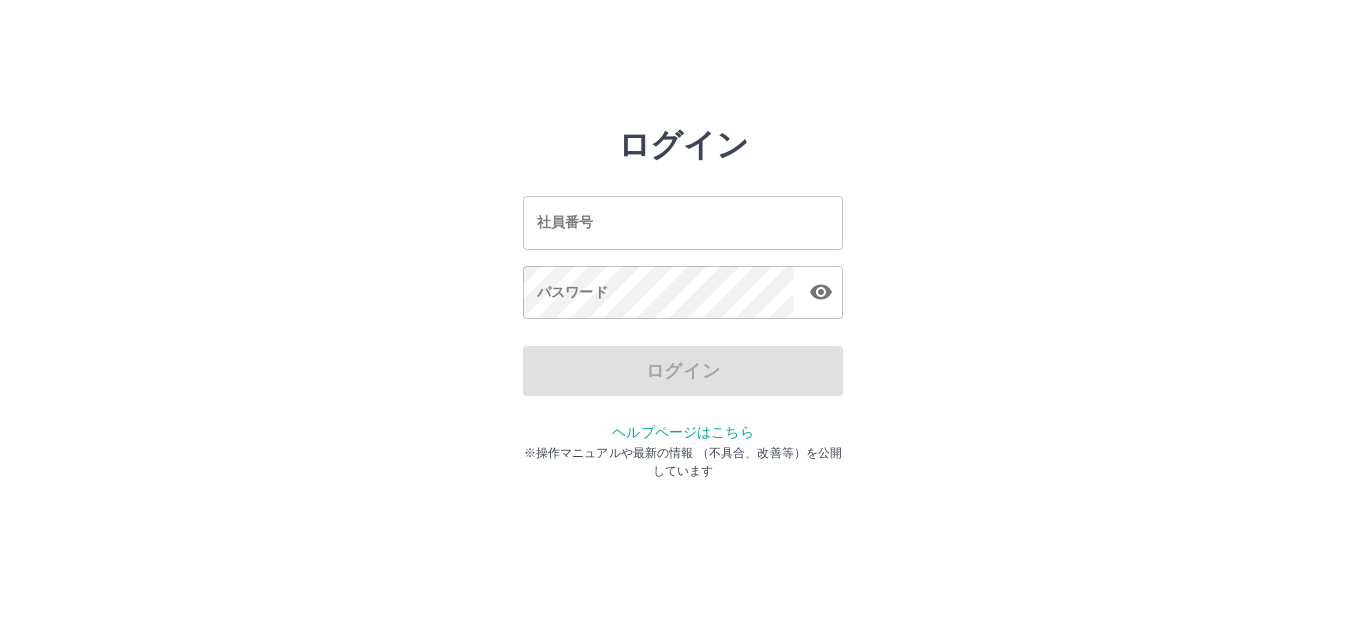 scroll, scrollTop: 0, scrollLeft: 0, axis: both 